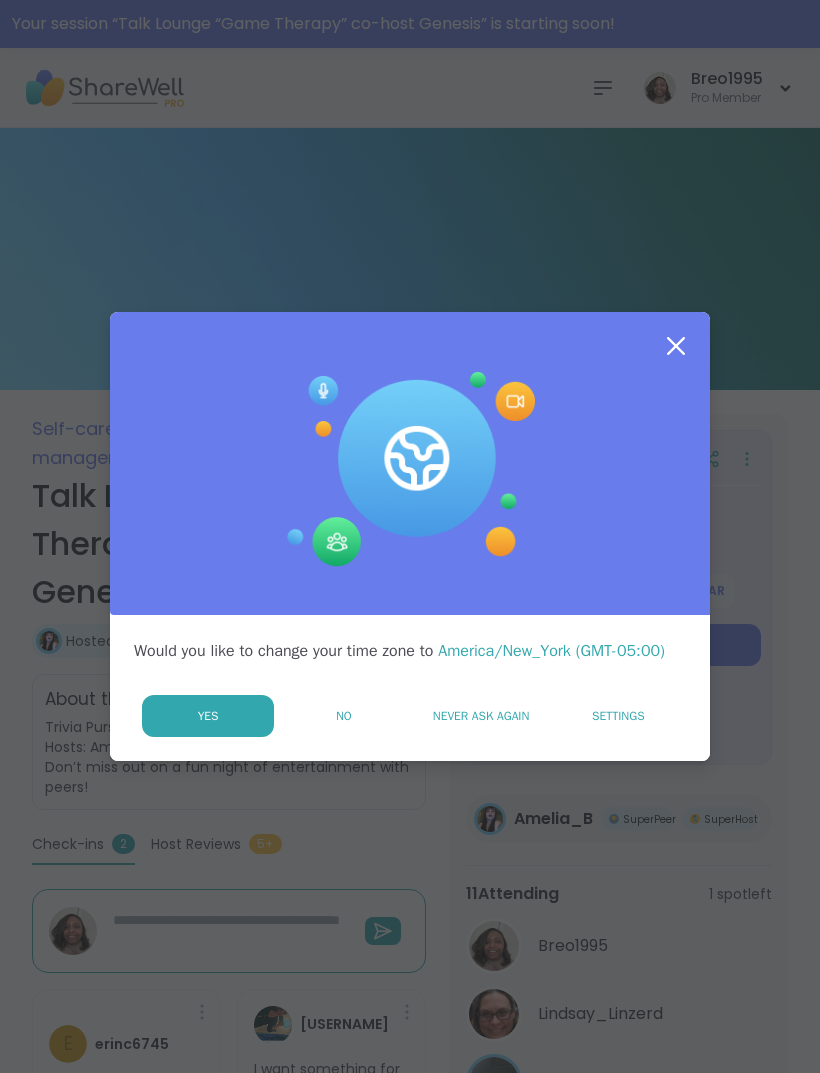 scroll, scrollTop: 0, scrollLeft: 0, axis: both 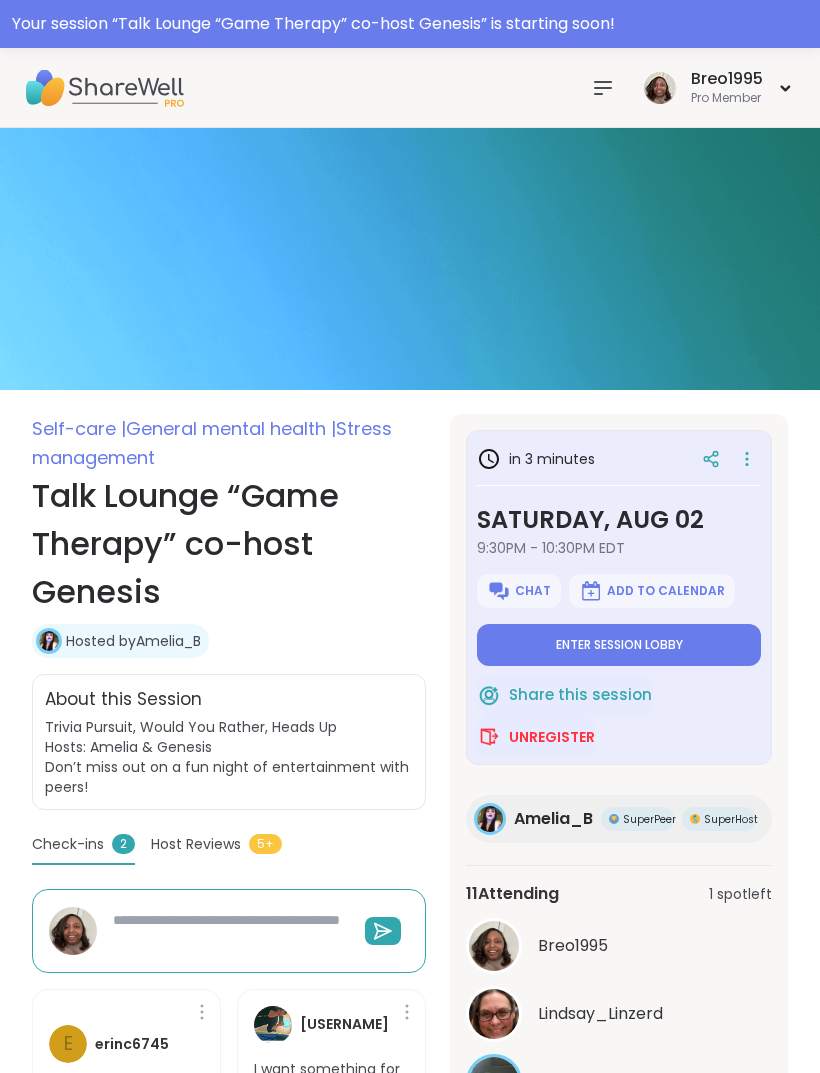 click on "Enter session lobby" at bounding box center (619, 645) 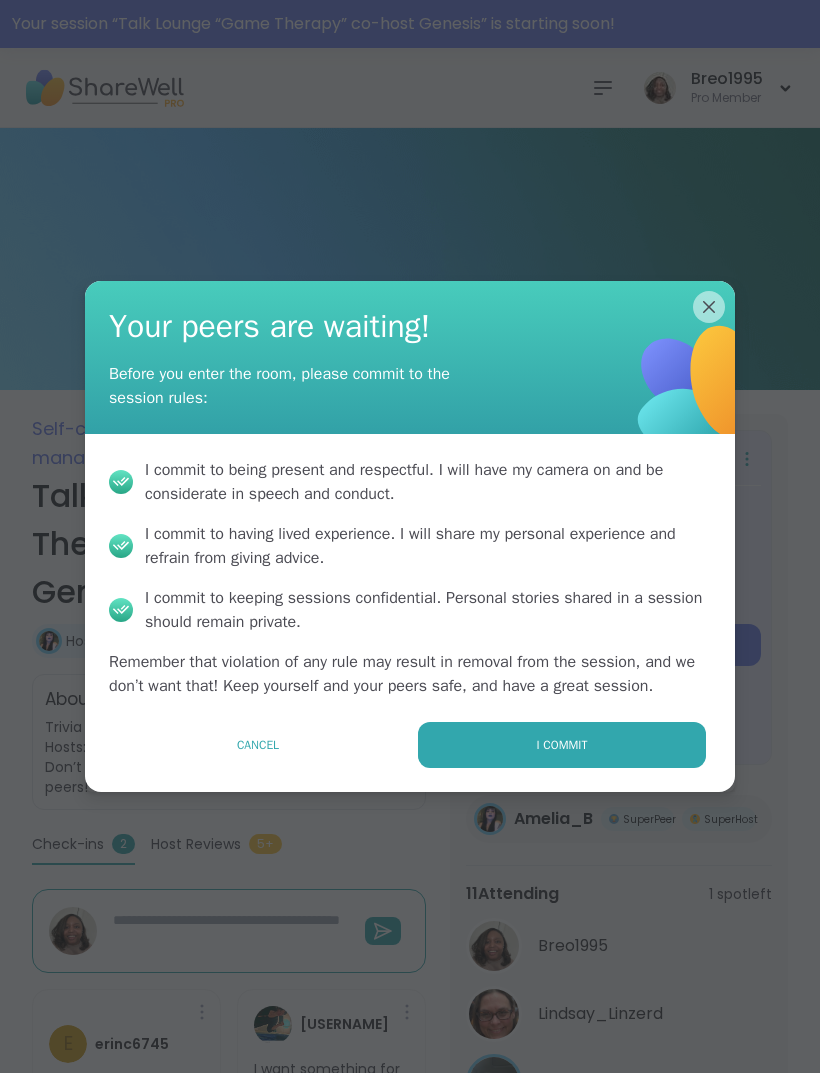 click on "I commit" at bounding box center (562, 745) 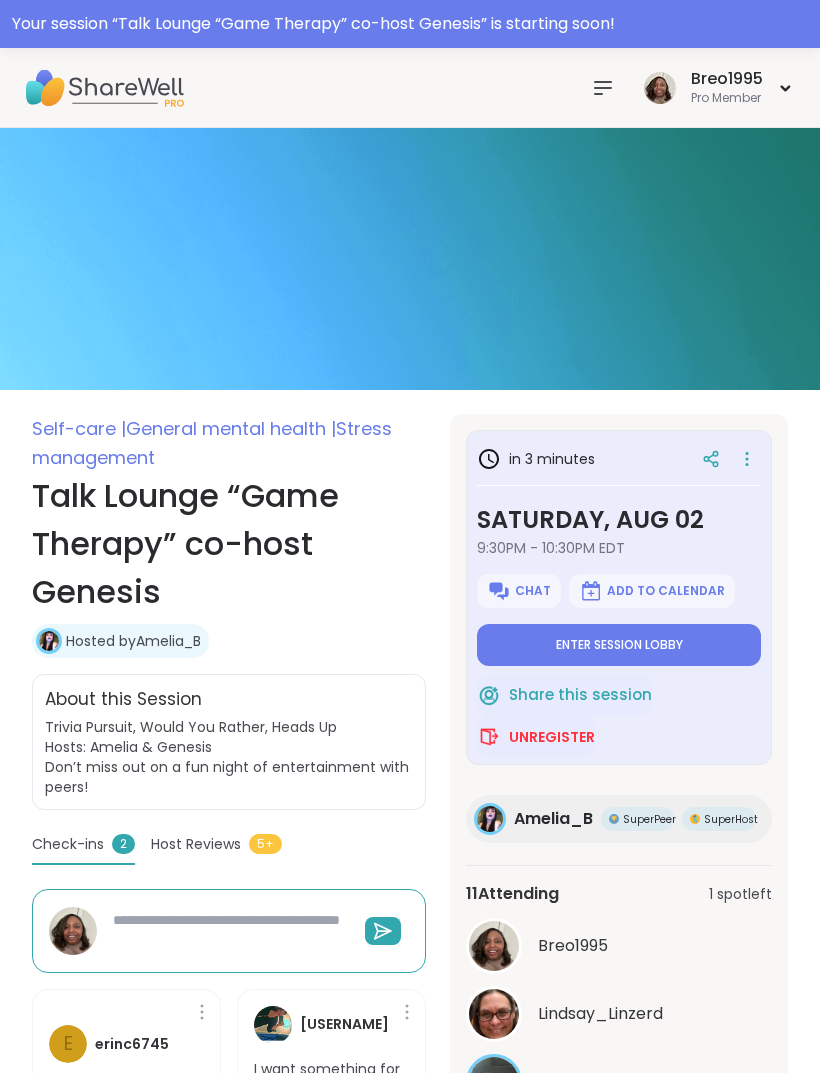 type on "*" 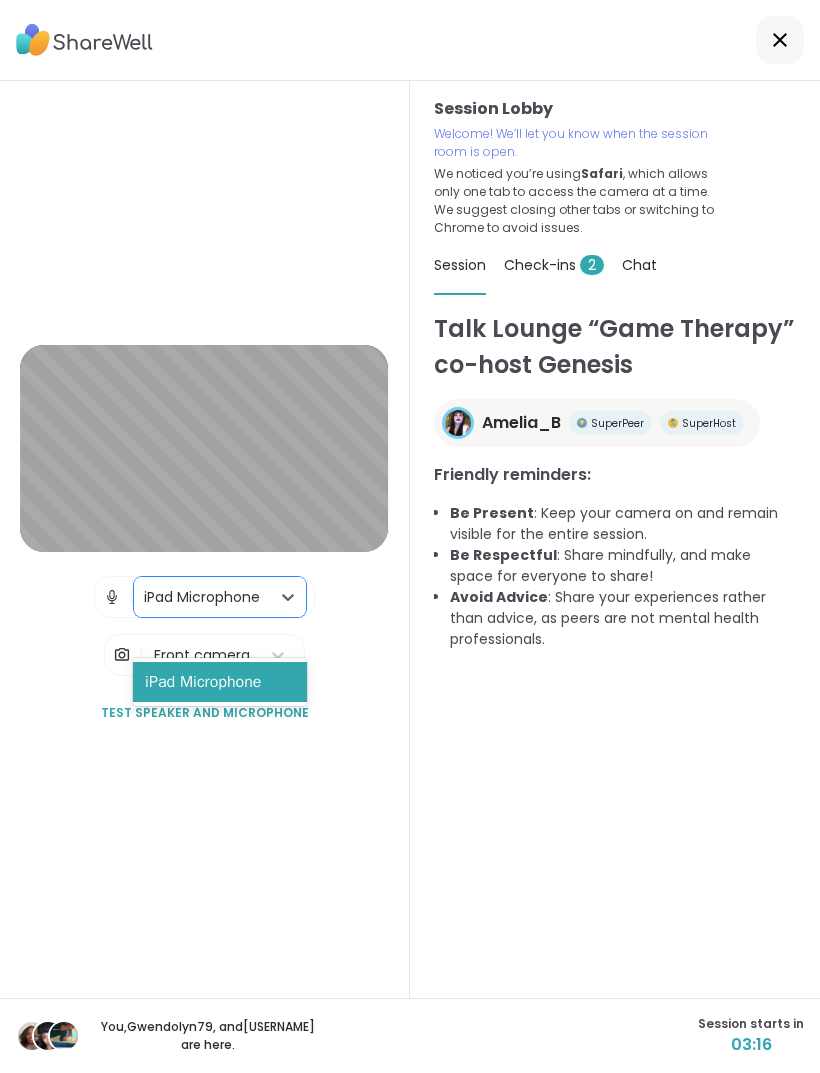 click on "iPad Microphone" at bounding box center (219, 682) 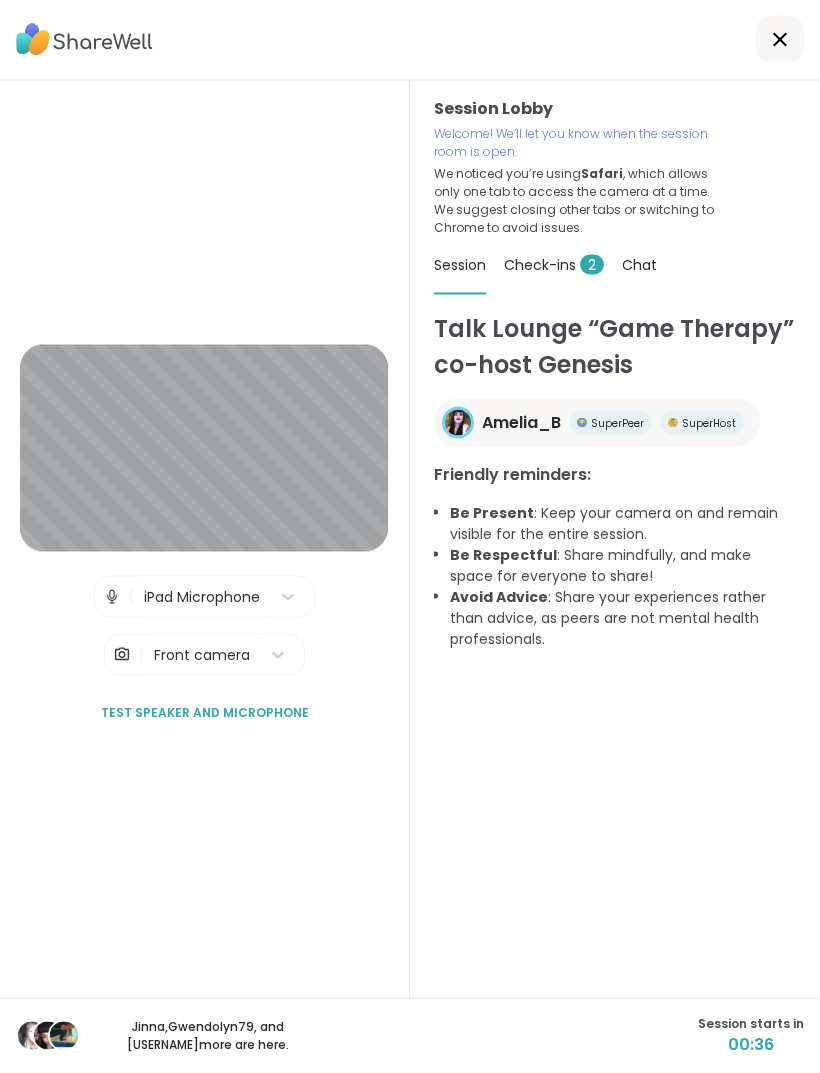 scroll, scrollTop: 55, scrollLeft: 0, axis: vertical 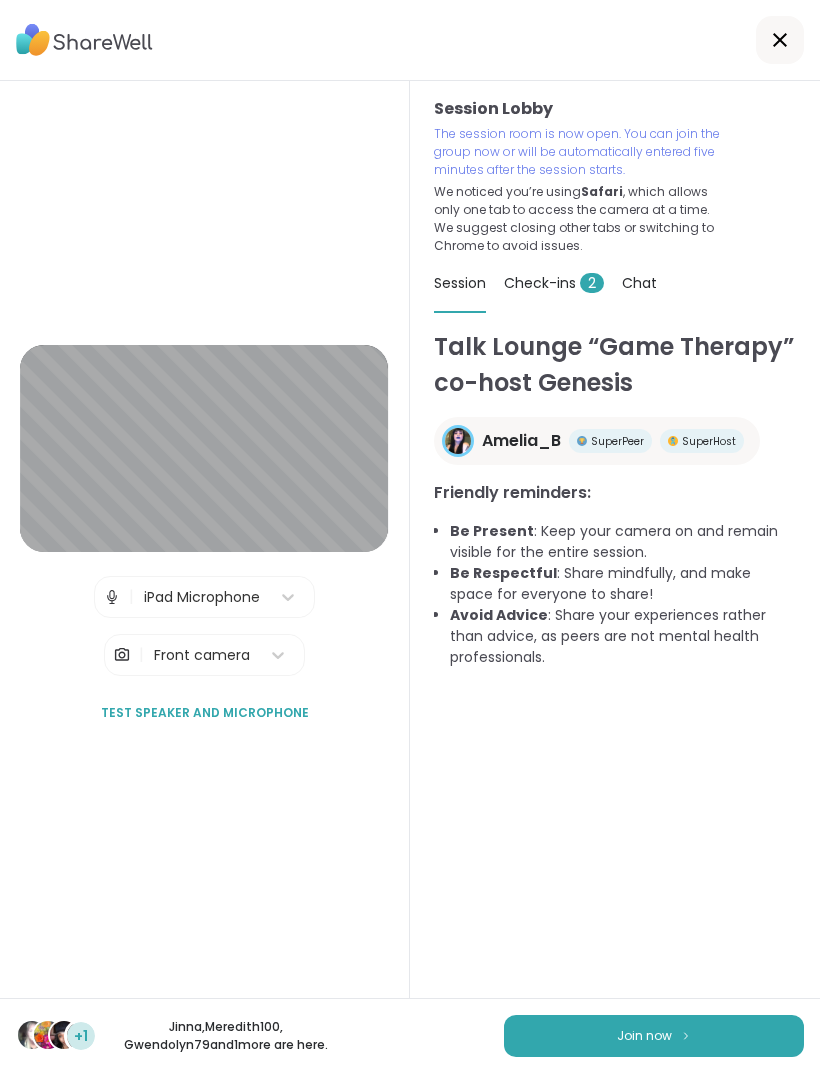 click on "Join now" at bounding box center (654, 1036) 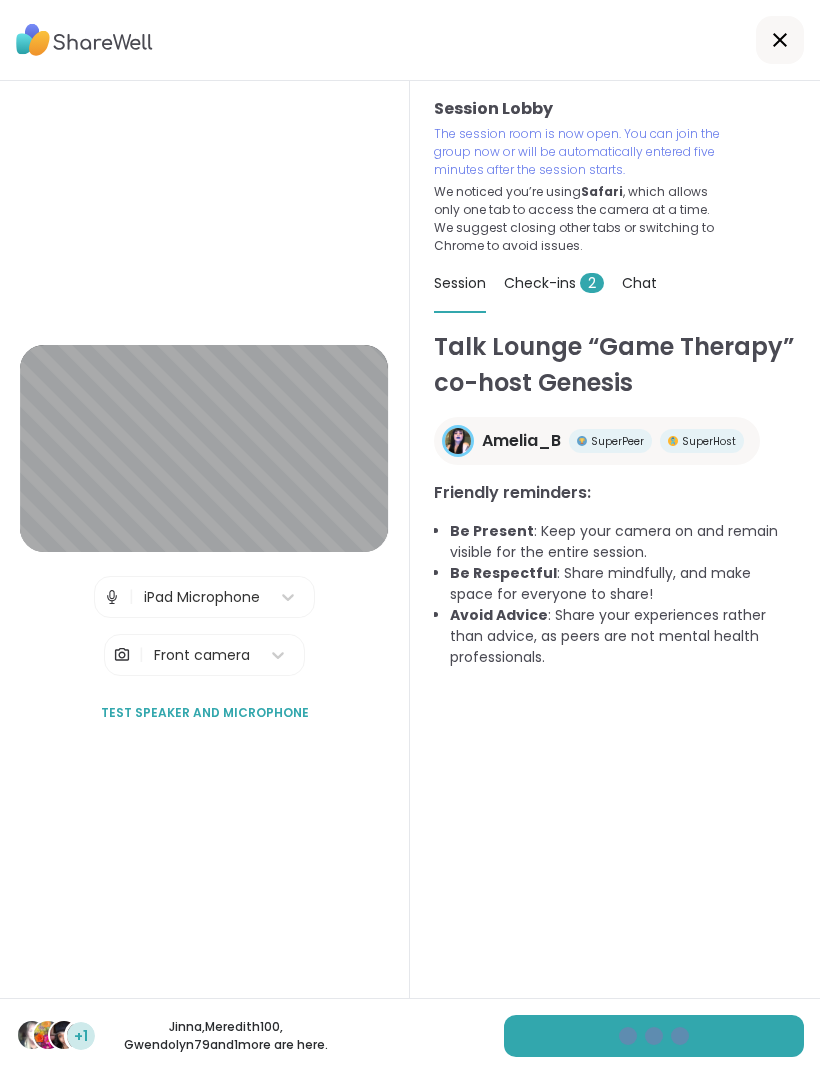 scroll, scrollTop: 0, scrollLeft: 0, axis: both 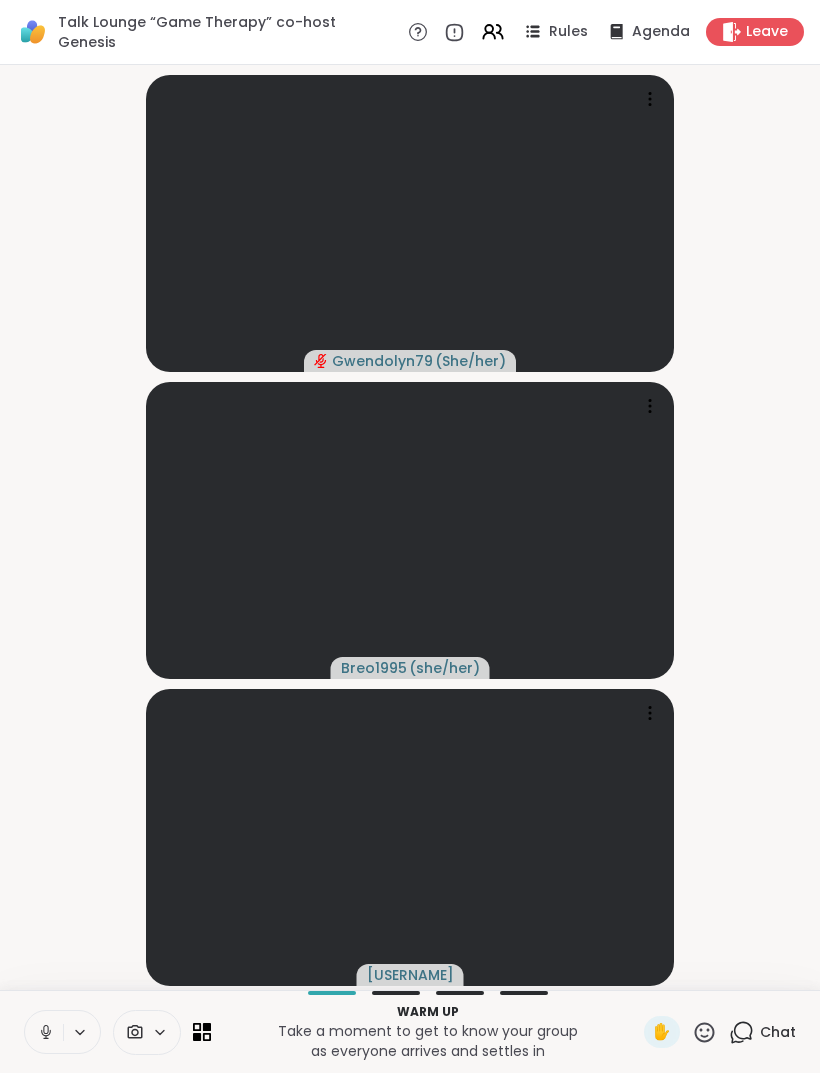 click 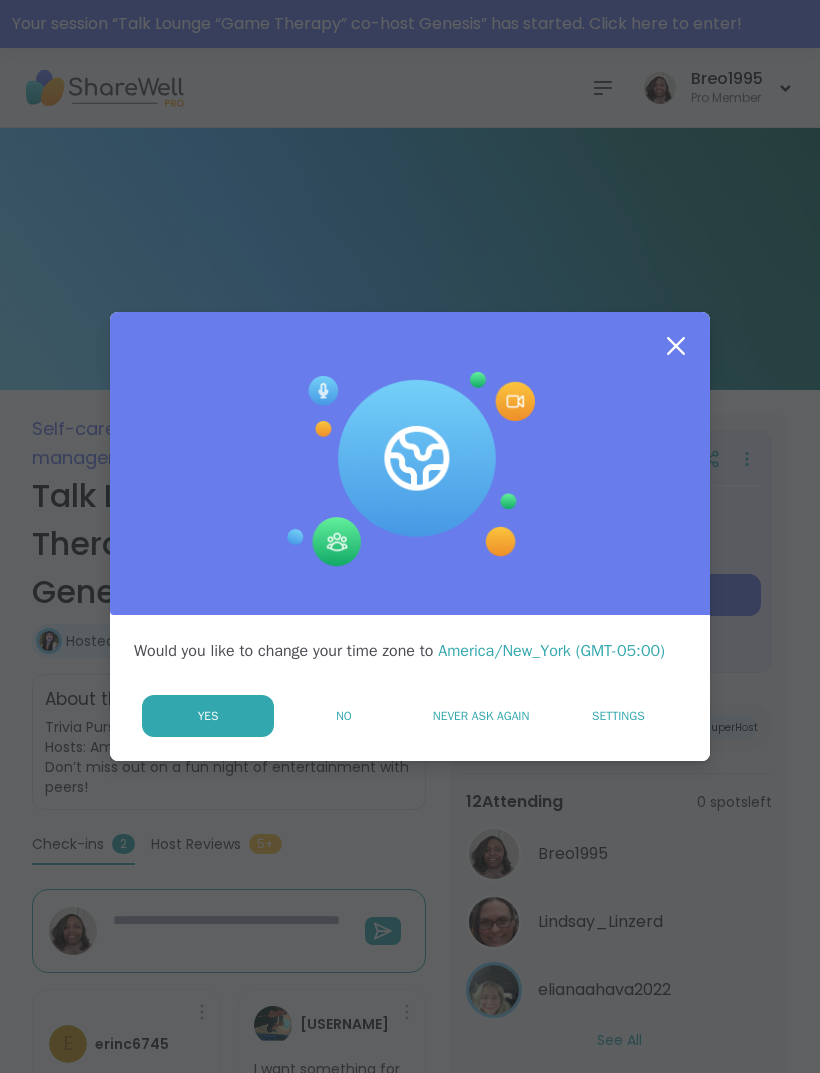 scroll, scrollTop: 0, scrollLeft: 0, axis: both 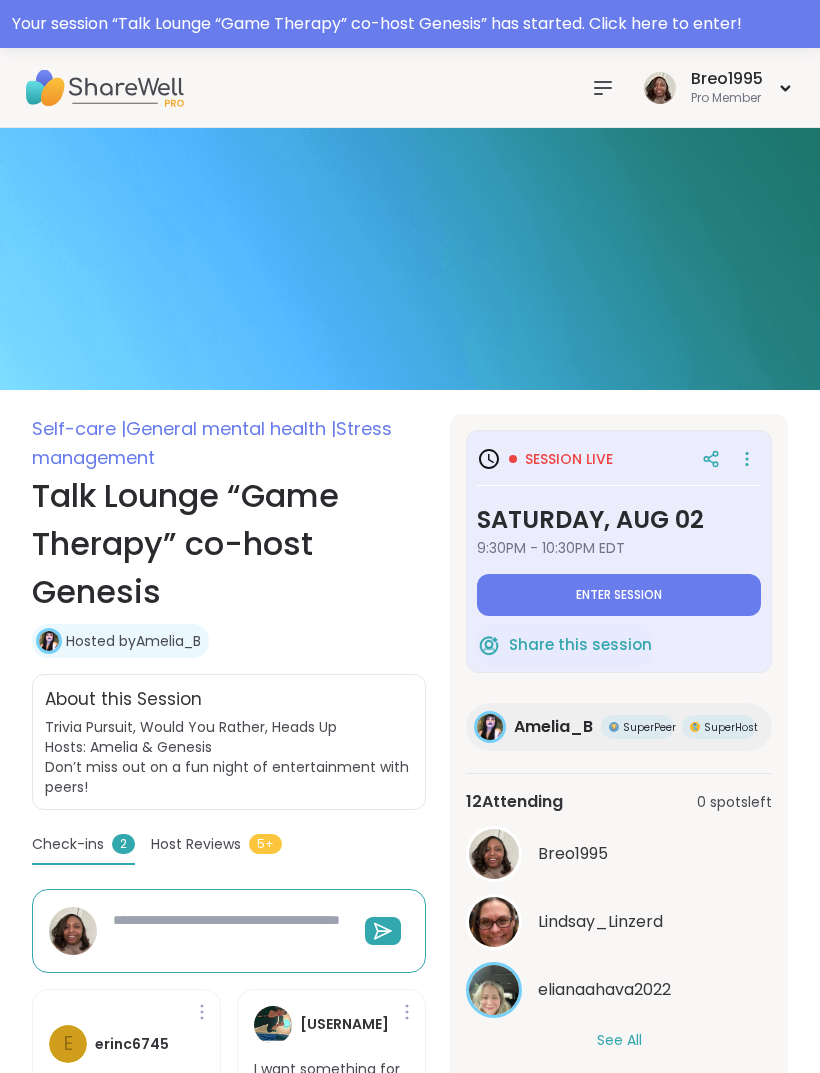 click on "Enter session" at bounding box center [619, 595] 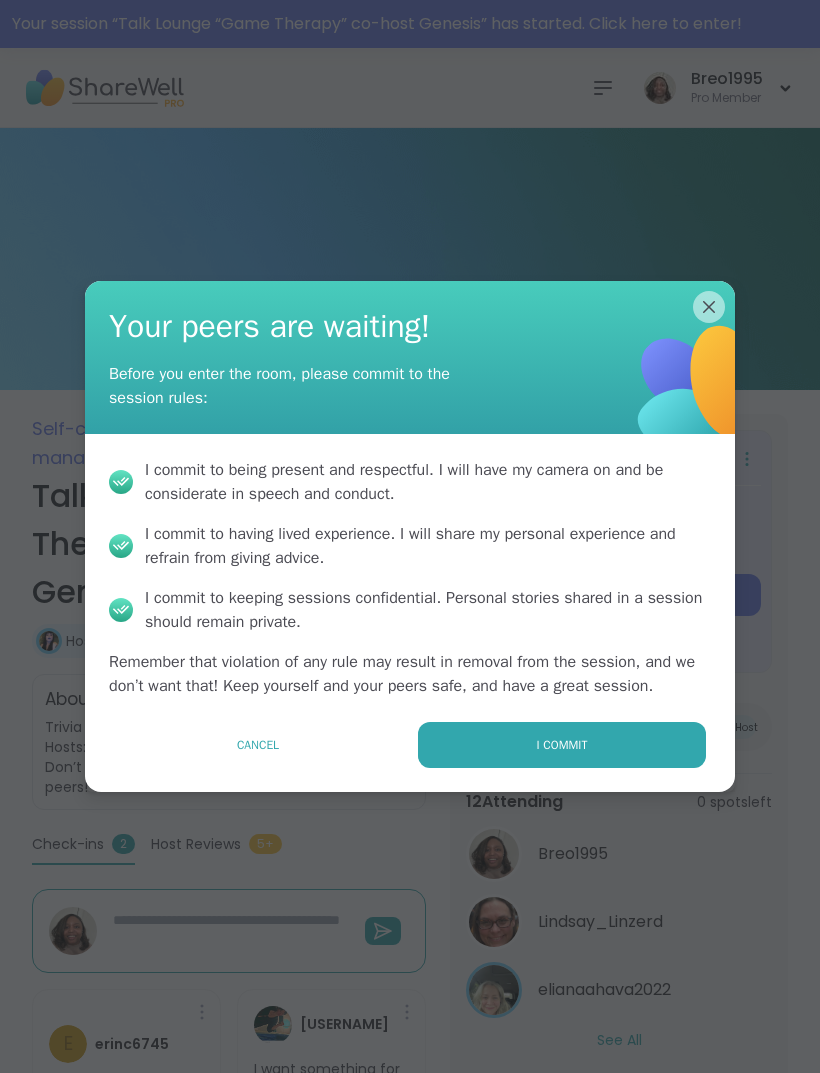 click on "I commit" at bounding box center [562, 745] 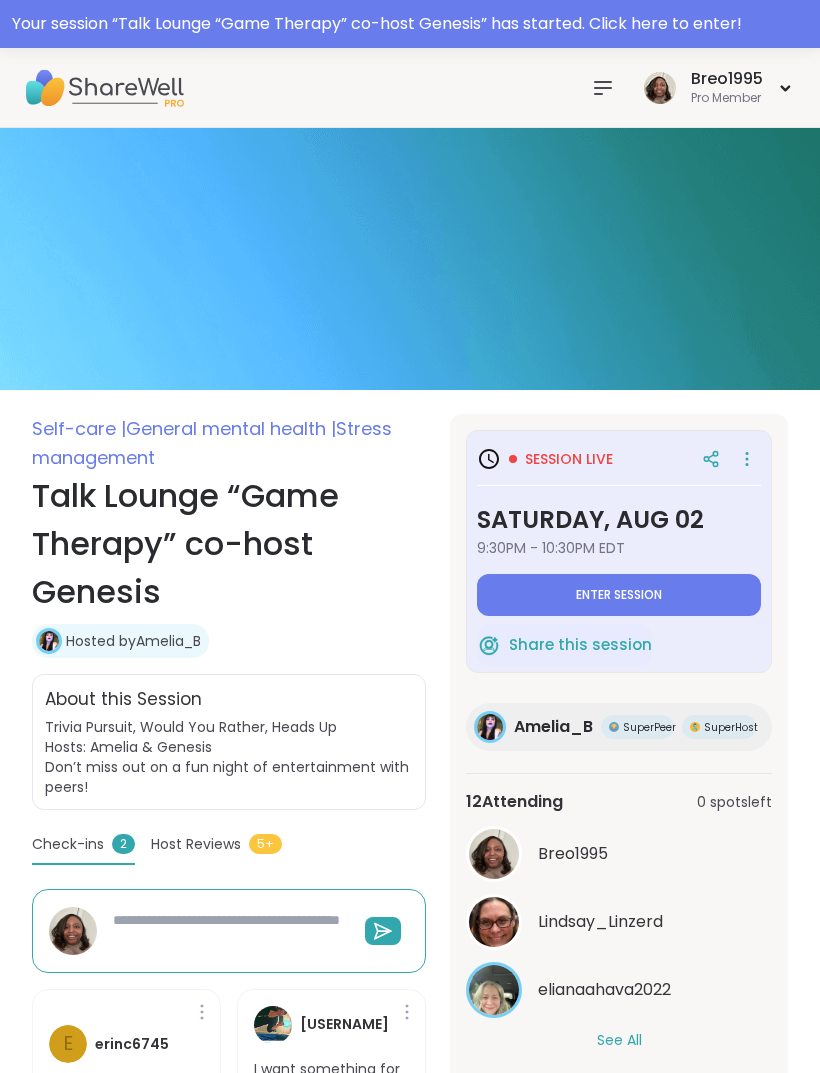 type on "*" 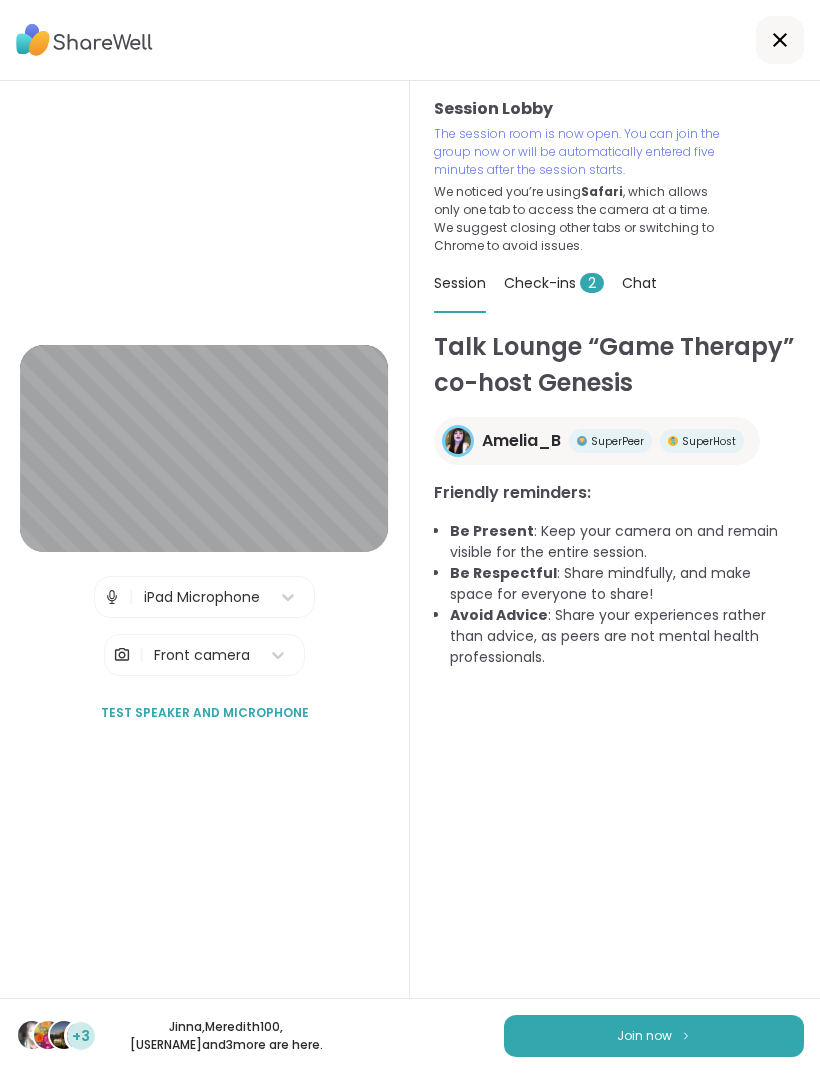 click on "Join now" at bounding box center [644, 1036] 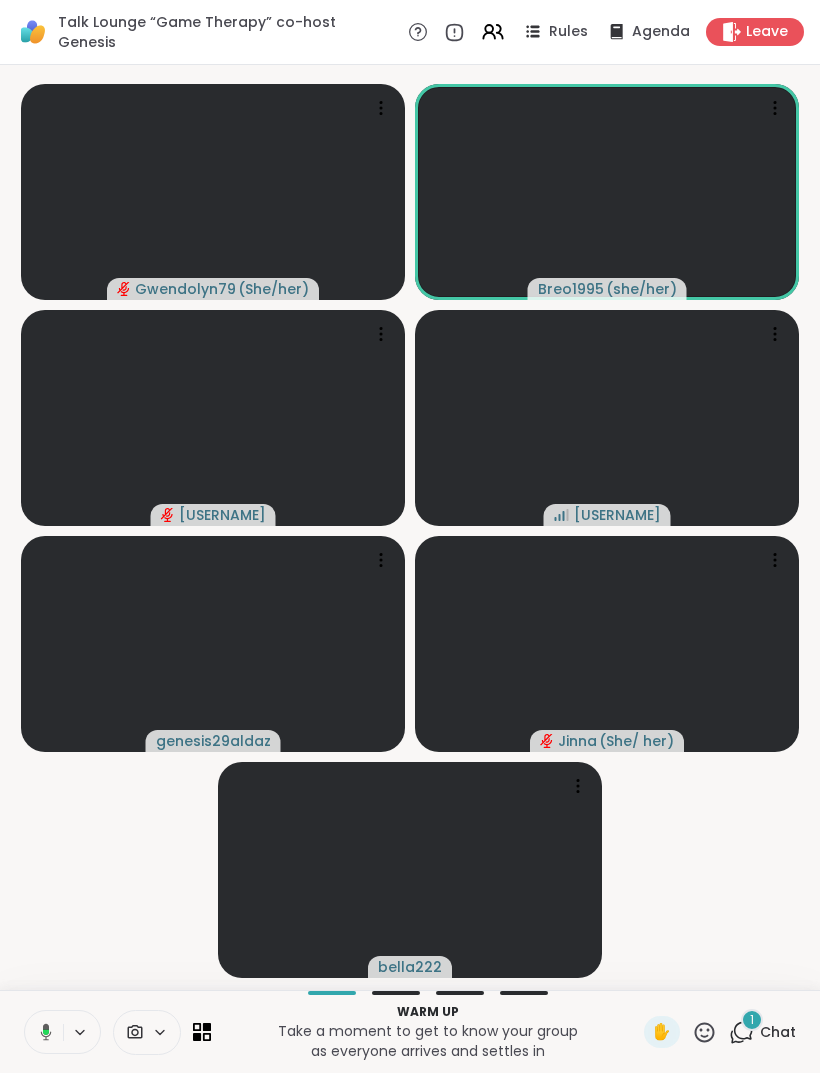 click on "[USERNAME] ( [PRONOUNS] ) [USERNAME] ( [PRONOUNS] ) [USERNAME] [USERNAME] [USERNAME] [USERNAME] [USERNAME] [USERNAME]" at bounding box center (410, 527) 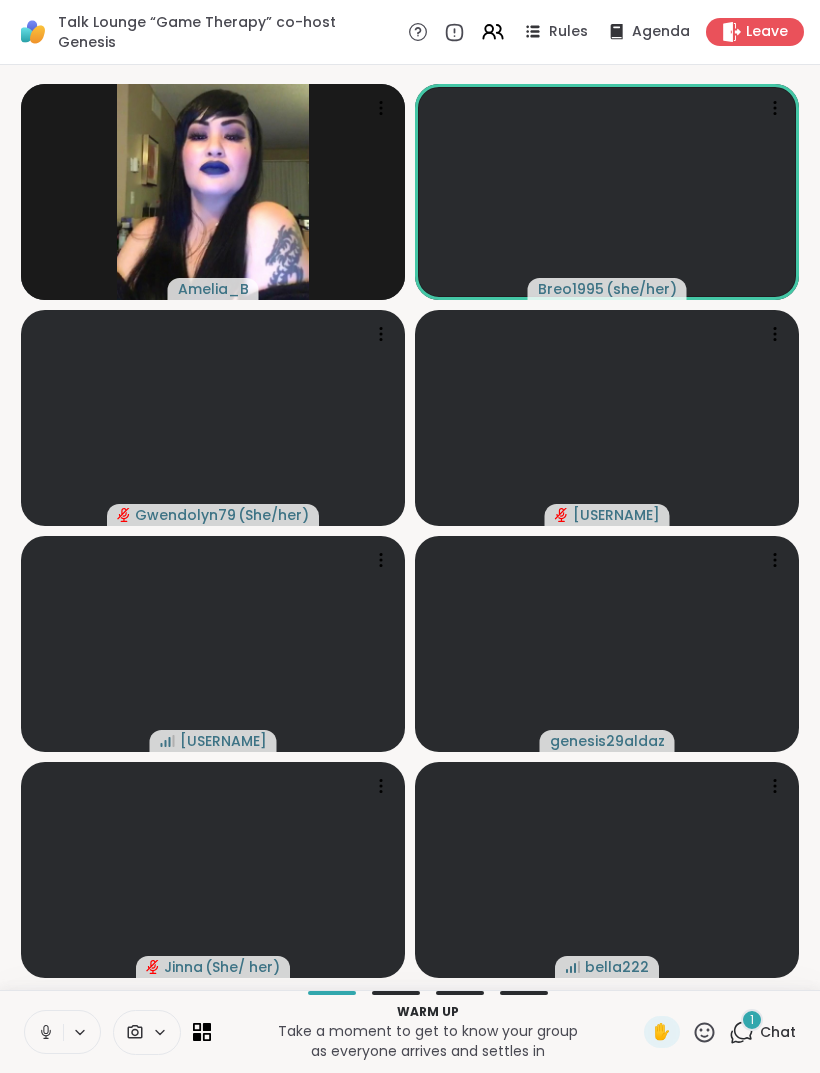 click 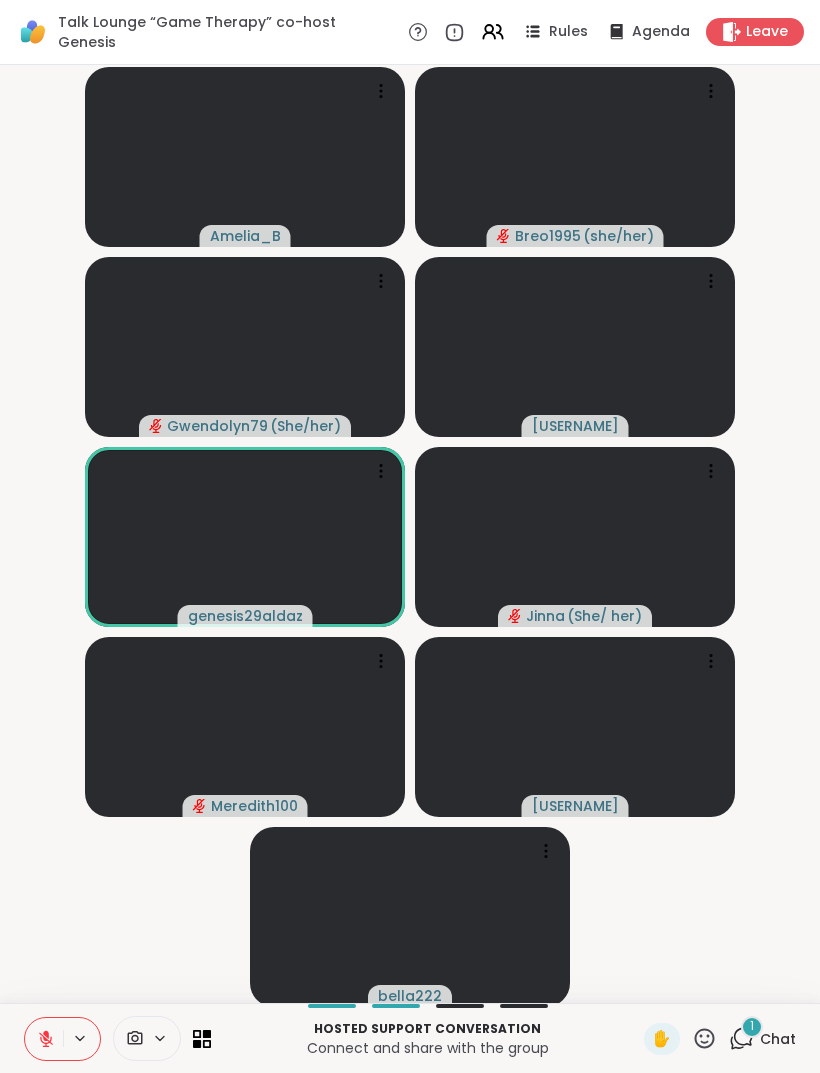 click 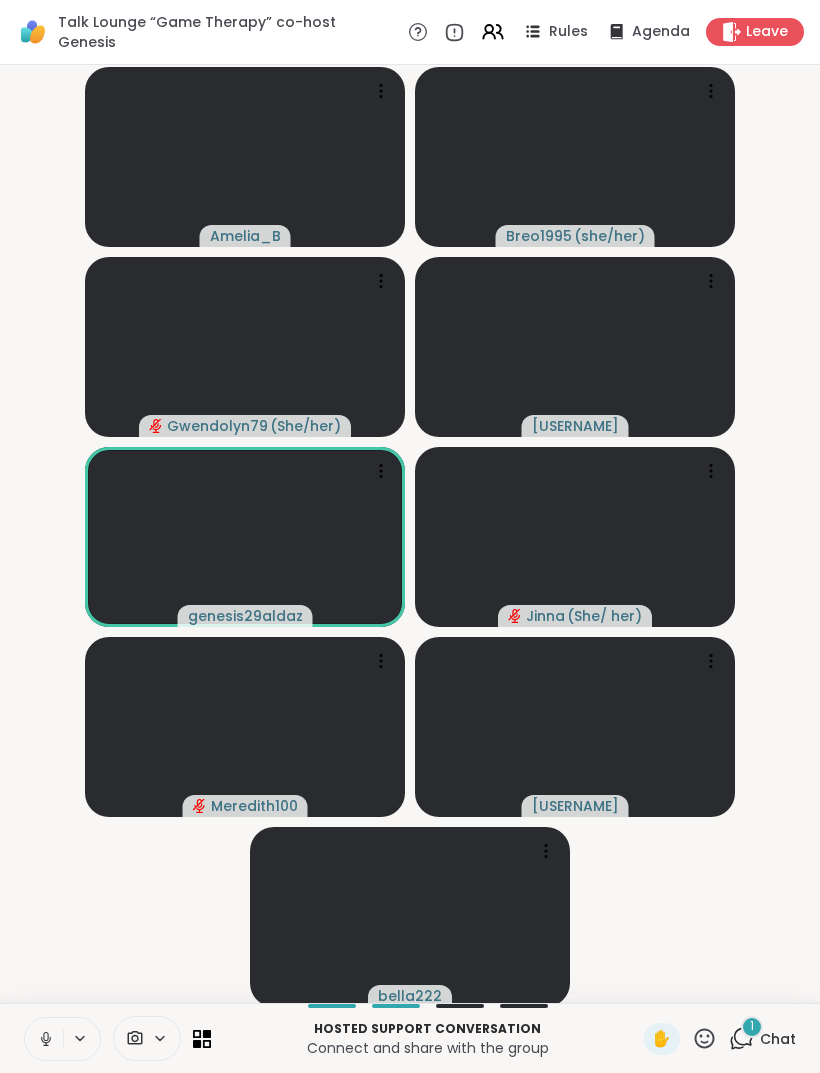 click 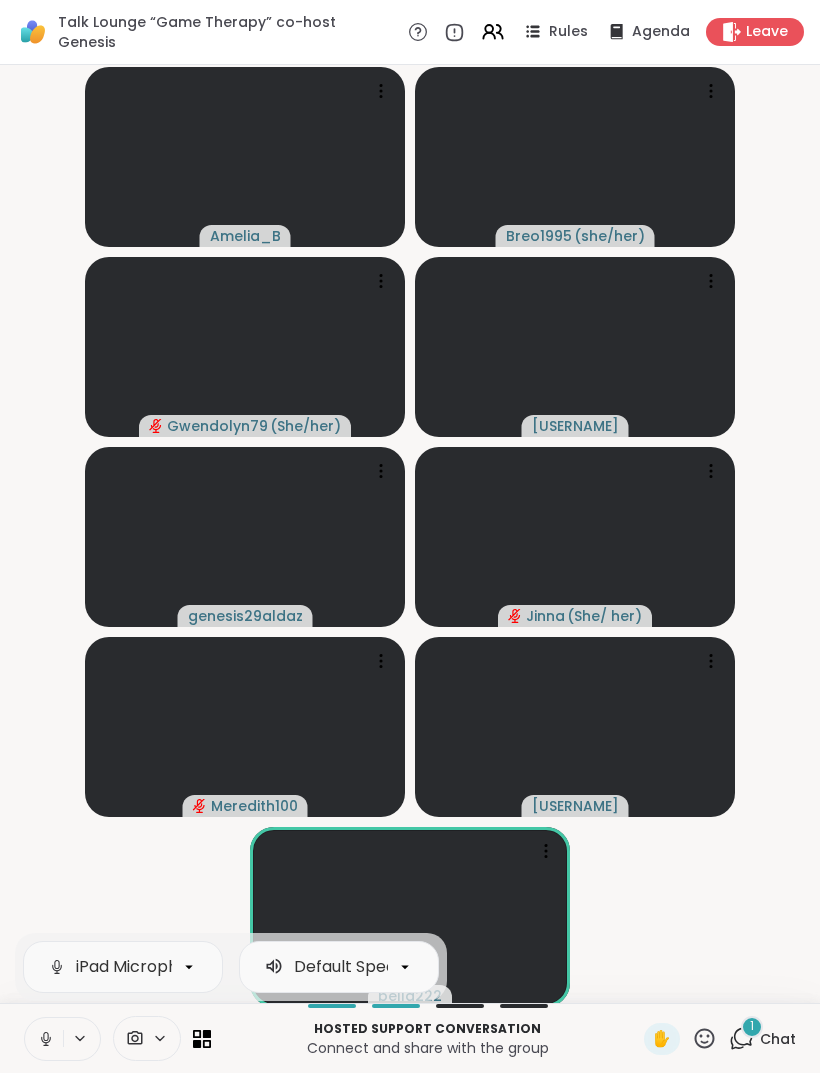 click 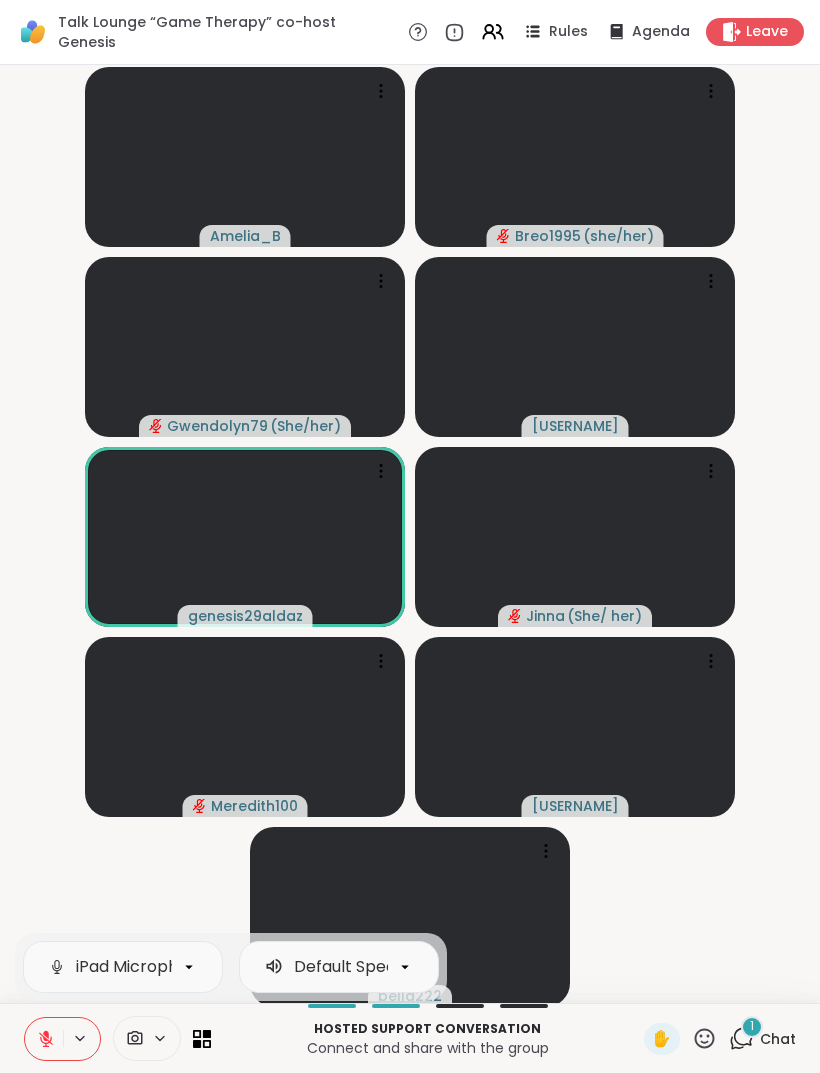 click on "[USERNAME] [USERNAME] ( [PRONOUNS] ) [USERNAME] ( [PRONOUNS] ) [USERNAME] [USERNAME] [USERNAME] [USERNAME] [USERNAME]" at bounding box center [410, 534] 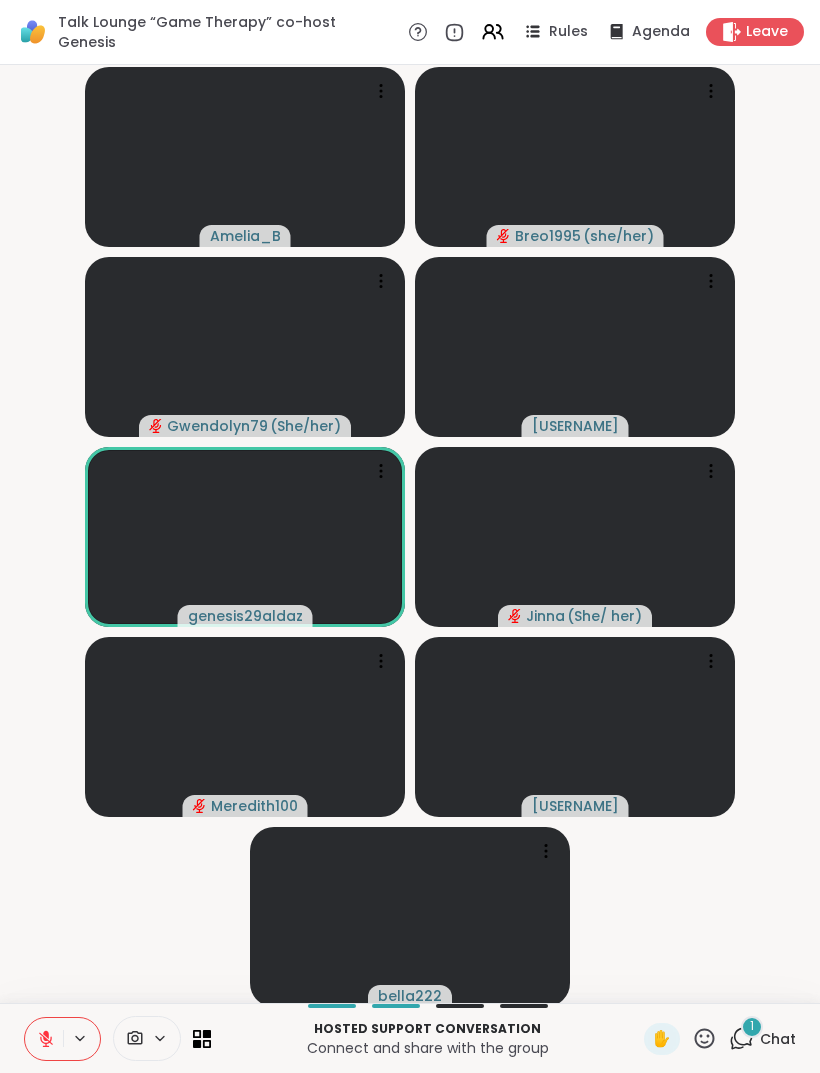 click 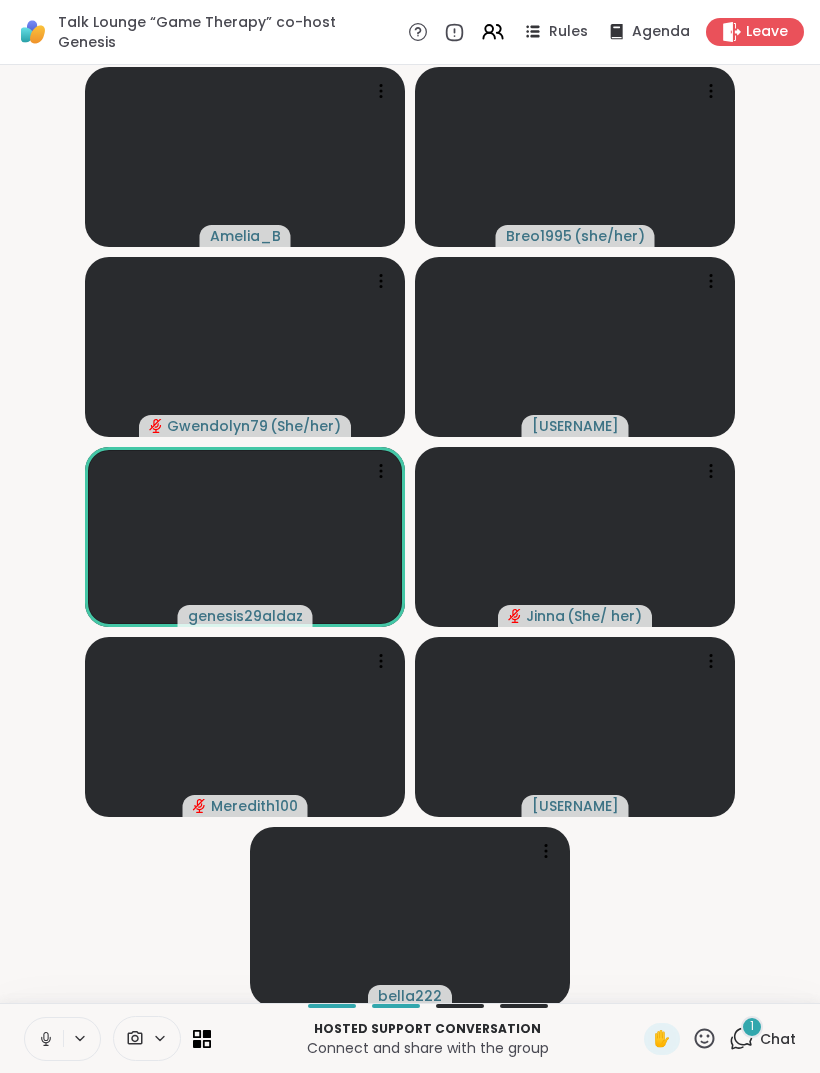 click 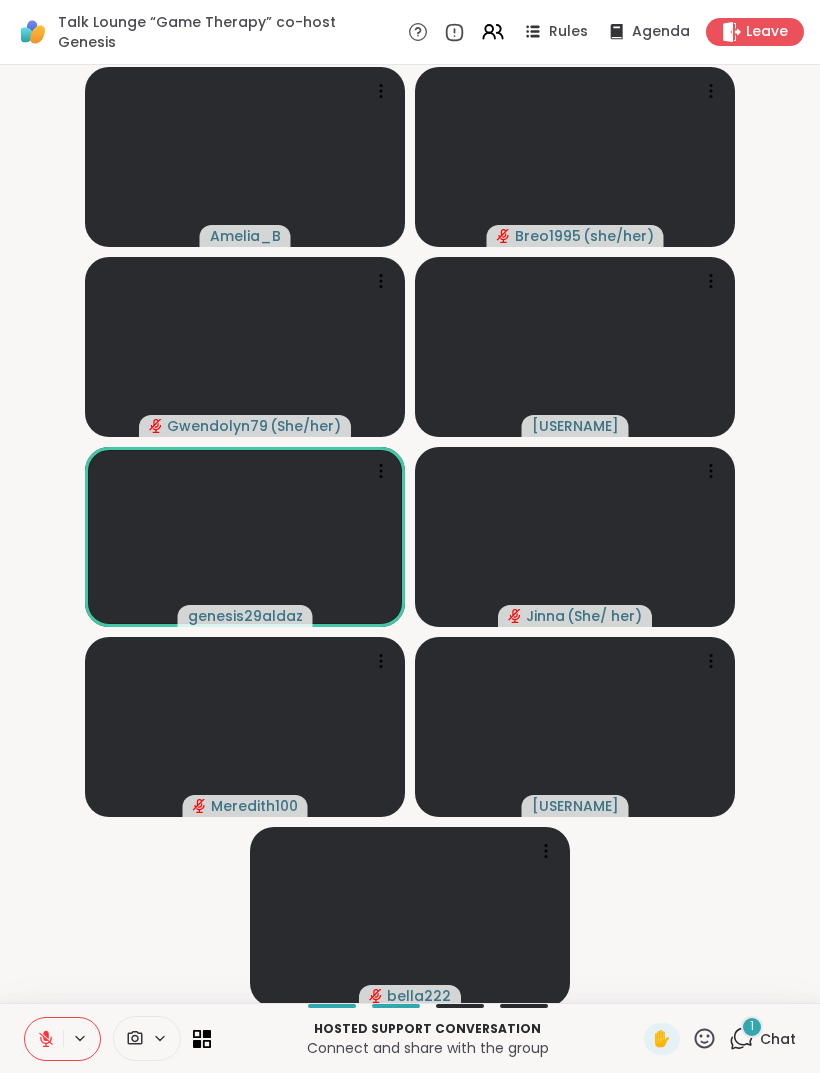 click at bounding box center (44, 1039) 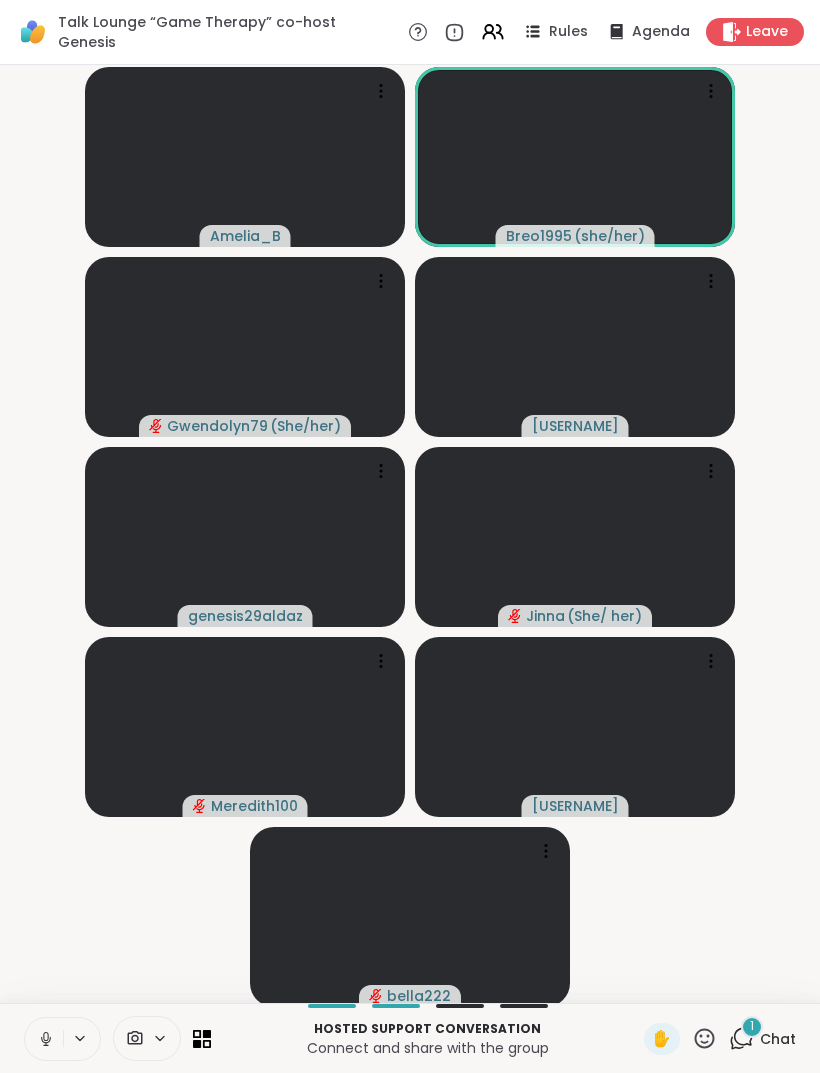 click 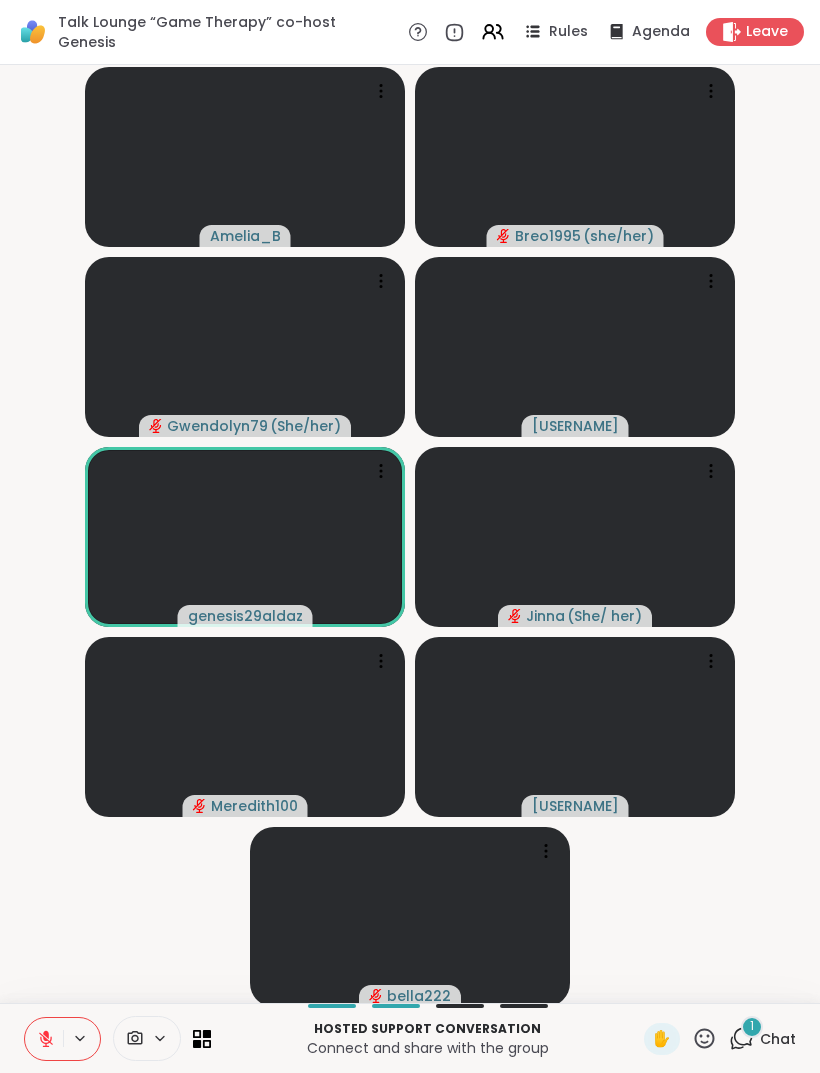 click 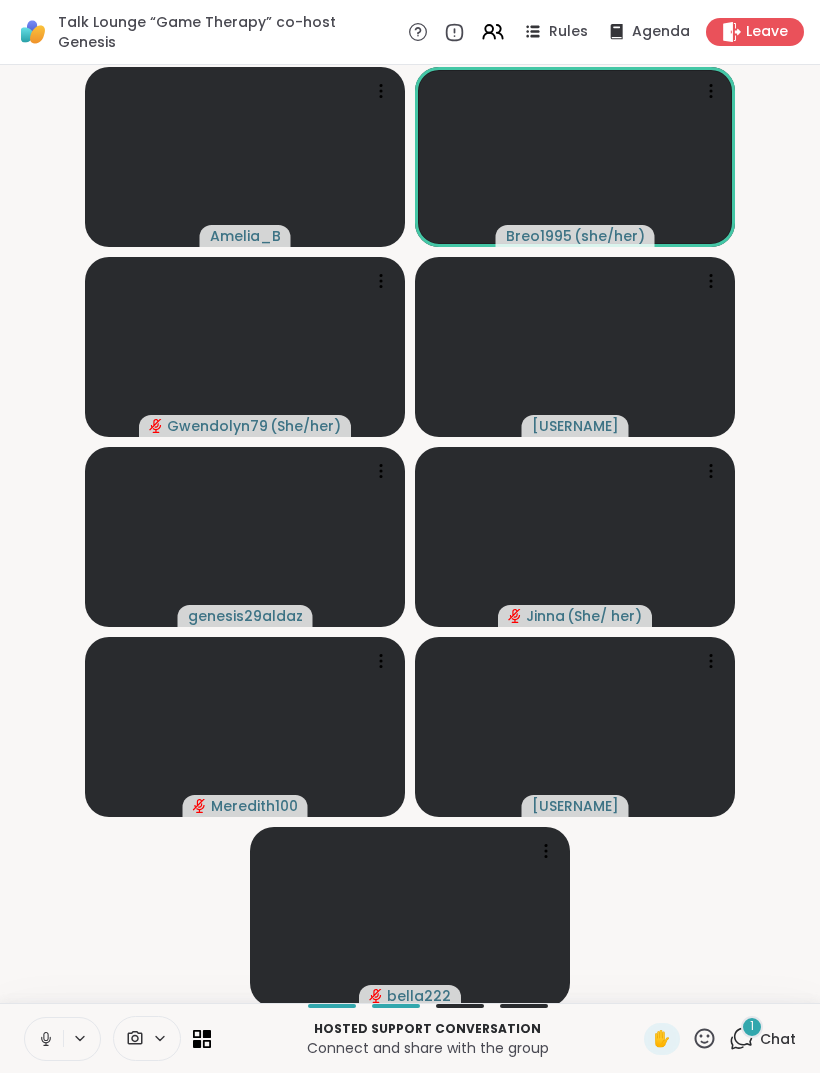 click 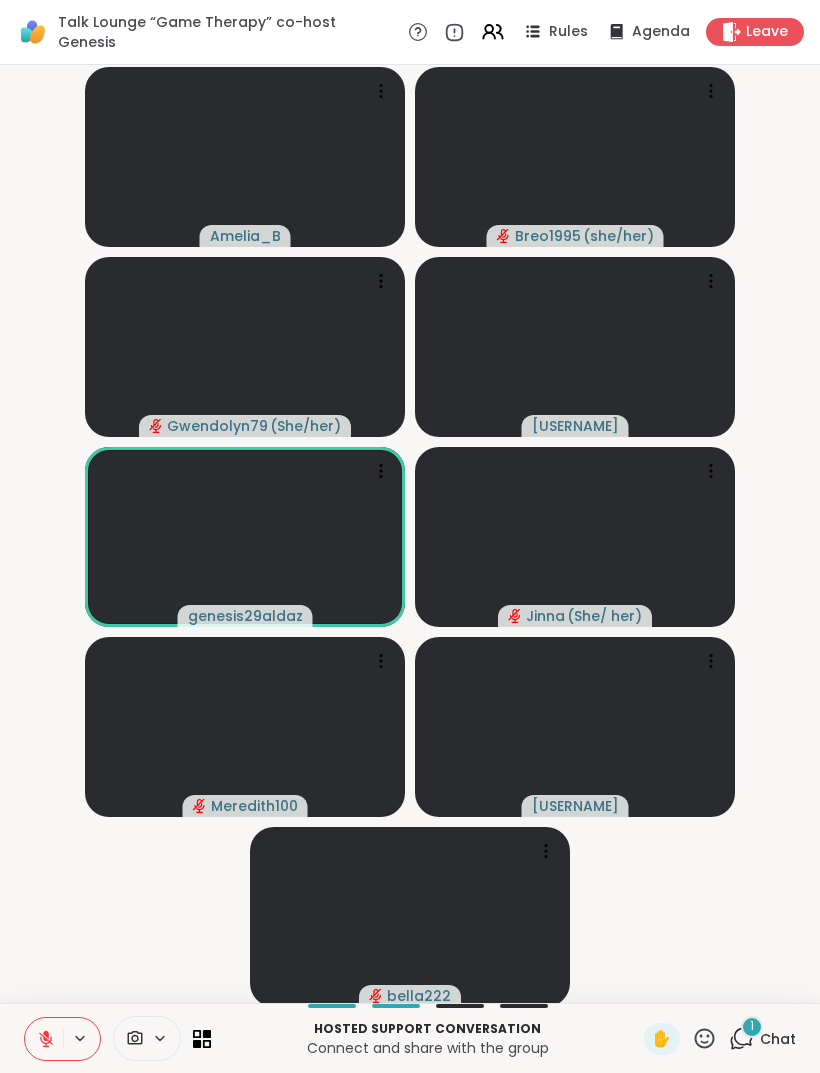 click 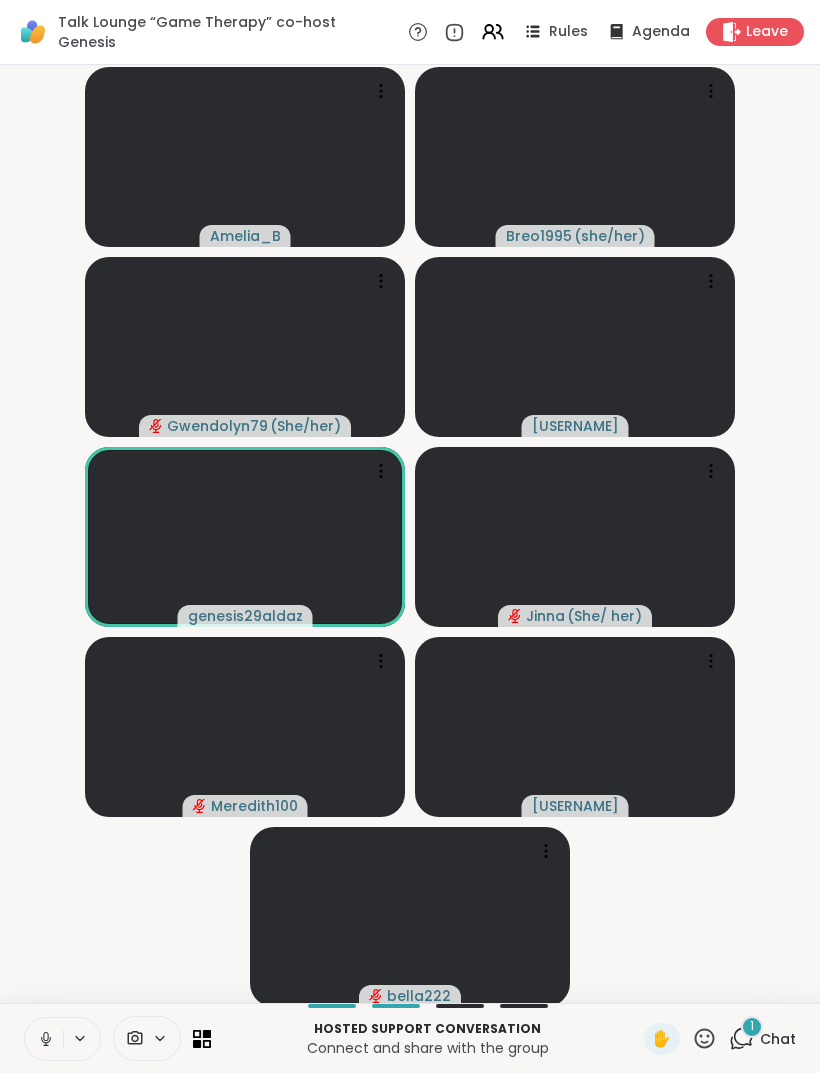 click 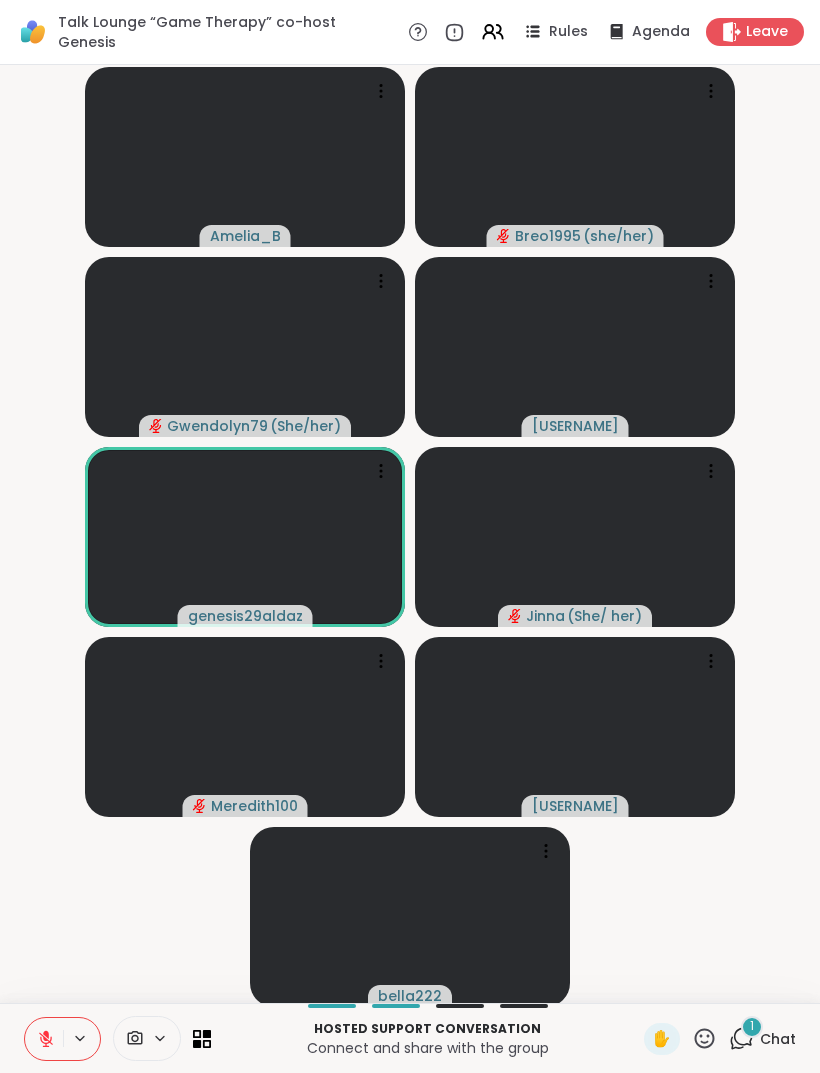 click at bounding box center (44, 1039) 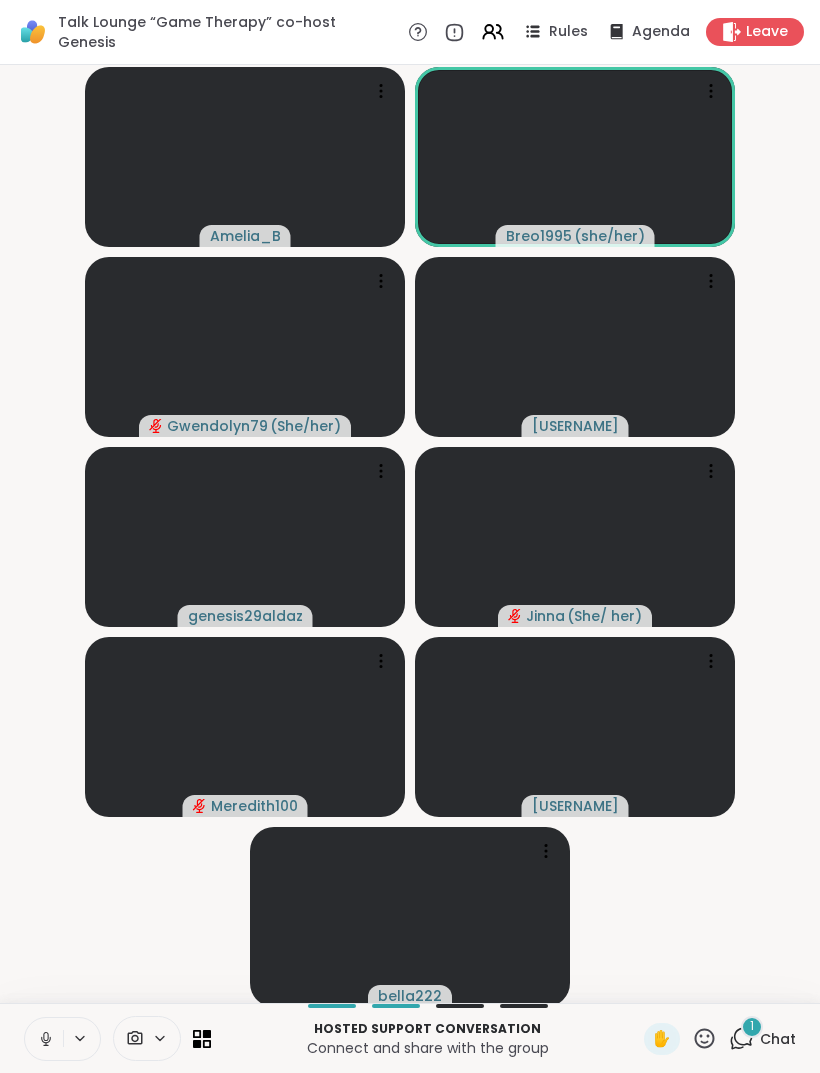 click at bounding box center [44, 1039] 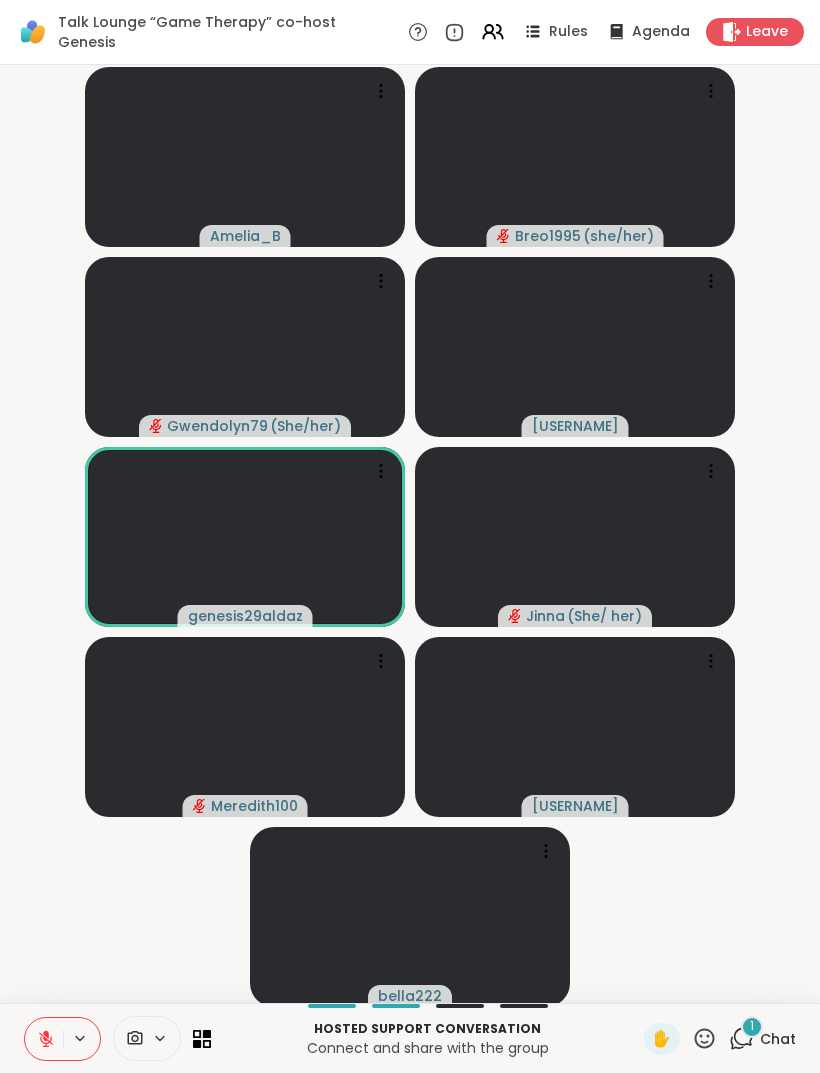 click at bounding box center [44, 1039] 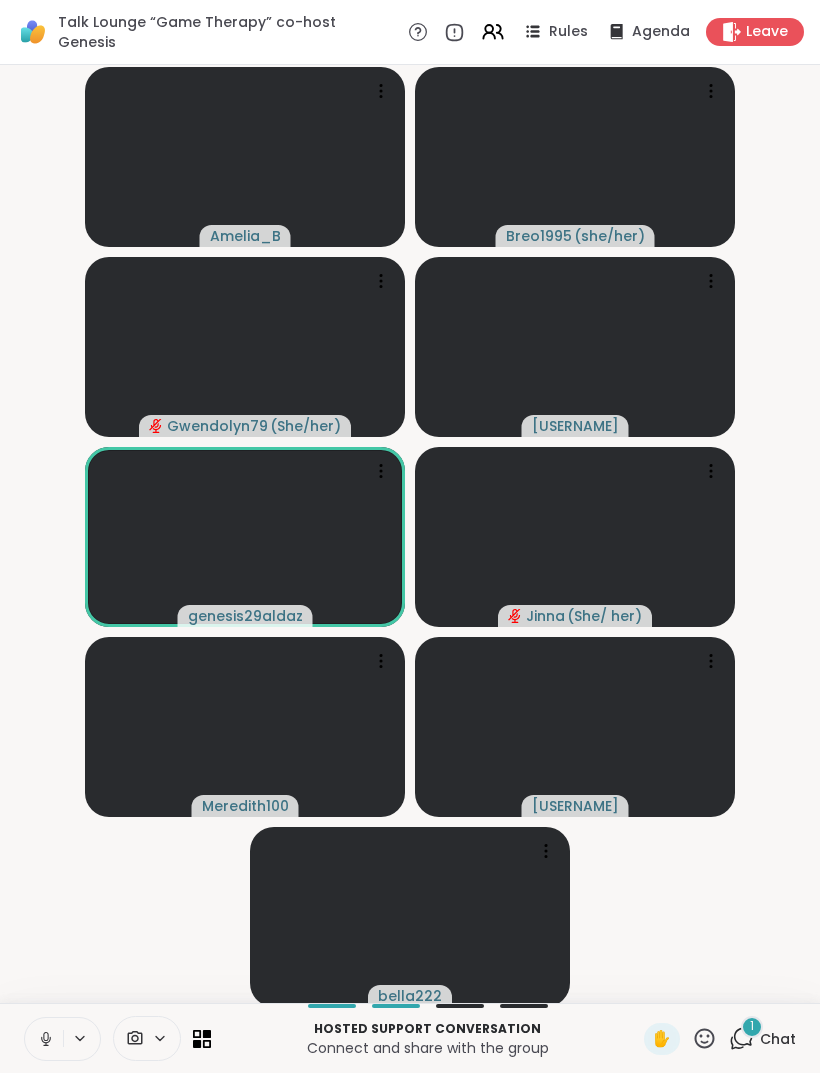 click 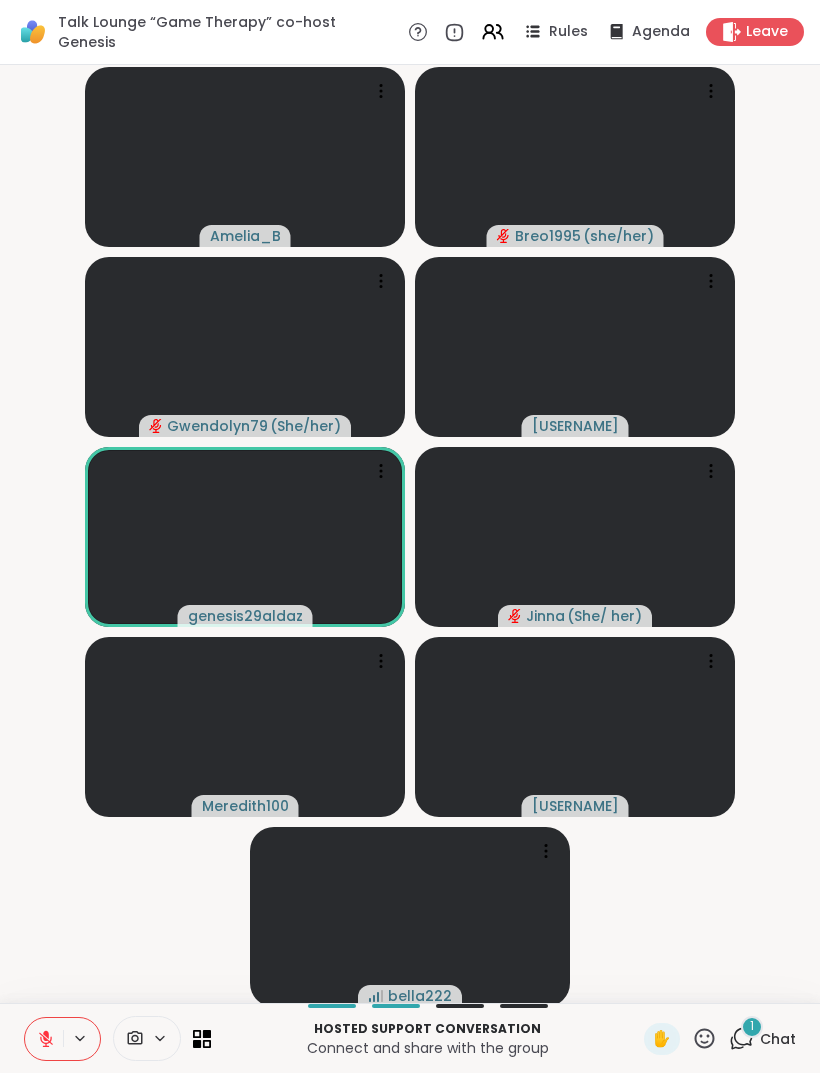 click at bounding box center (44, 1039) 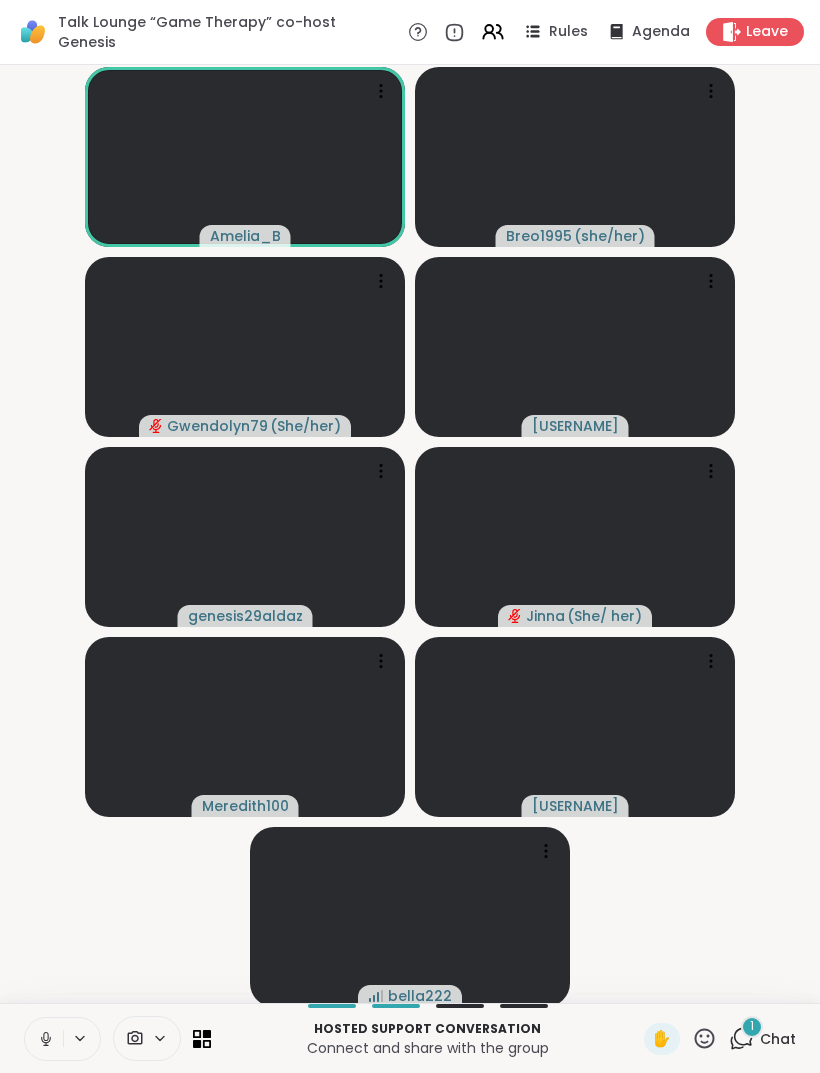 click at bounding box center [44, 1039] 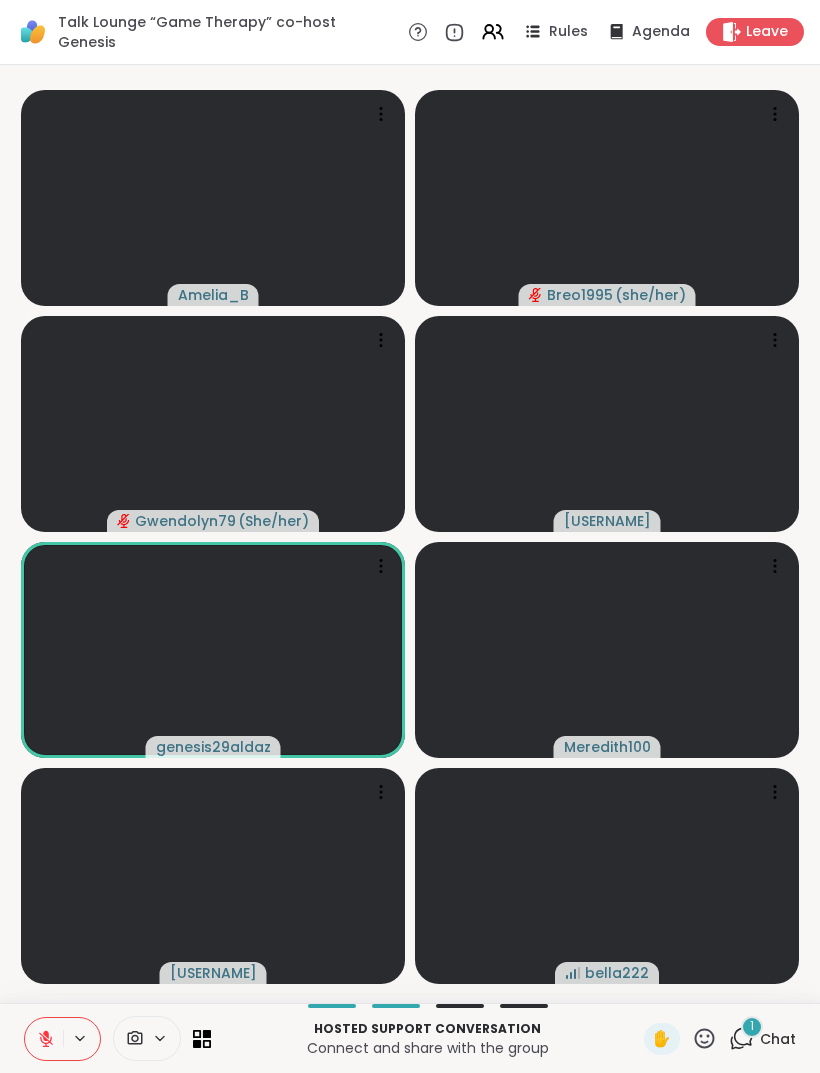 click 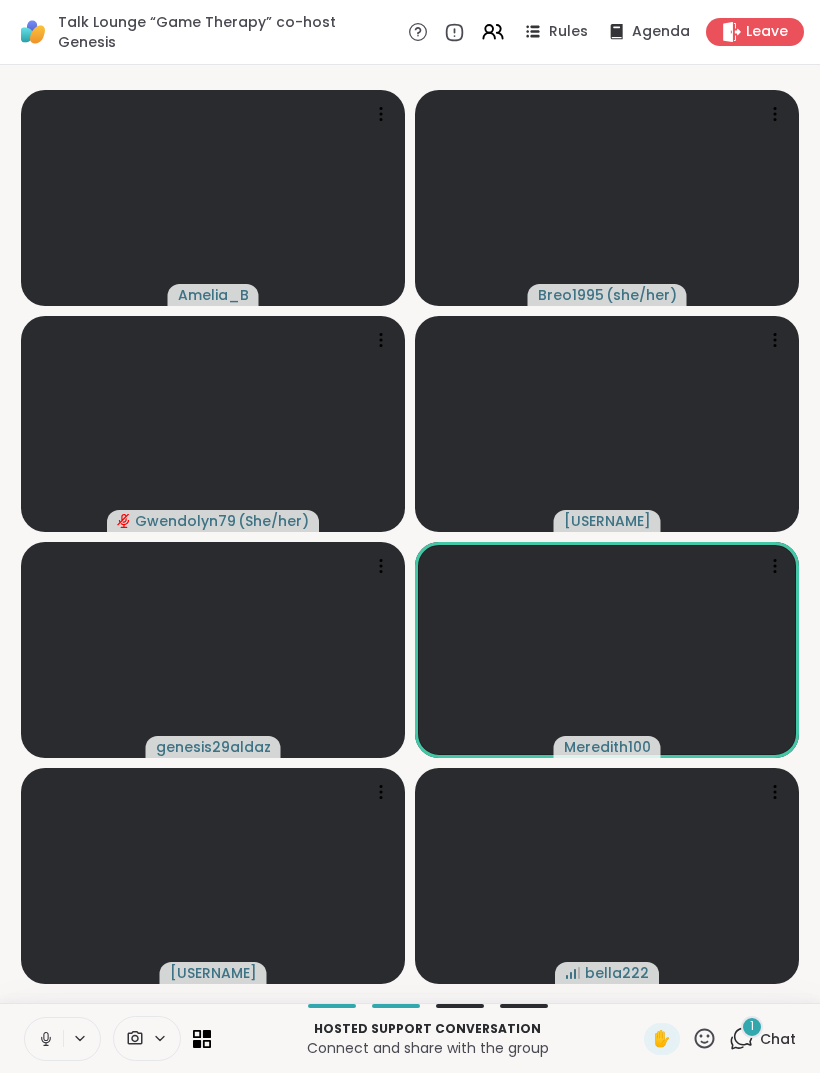 click 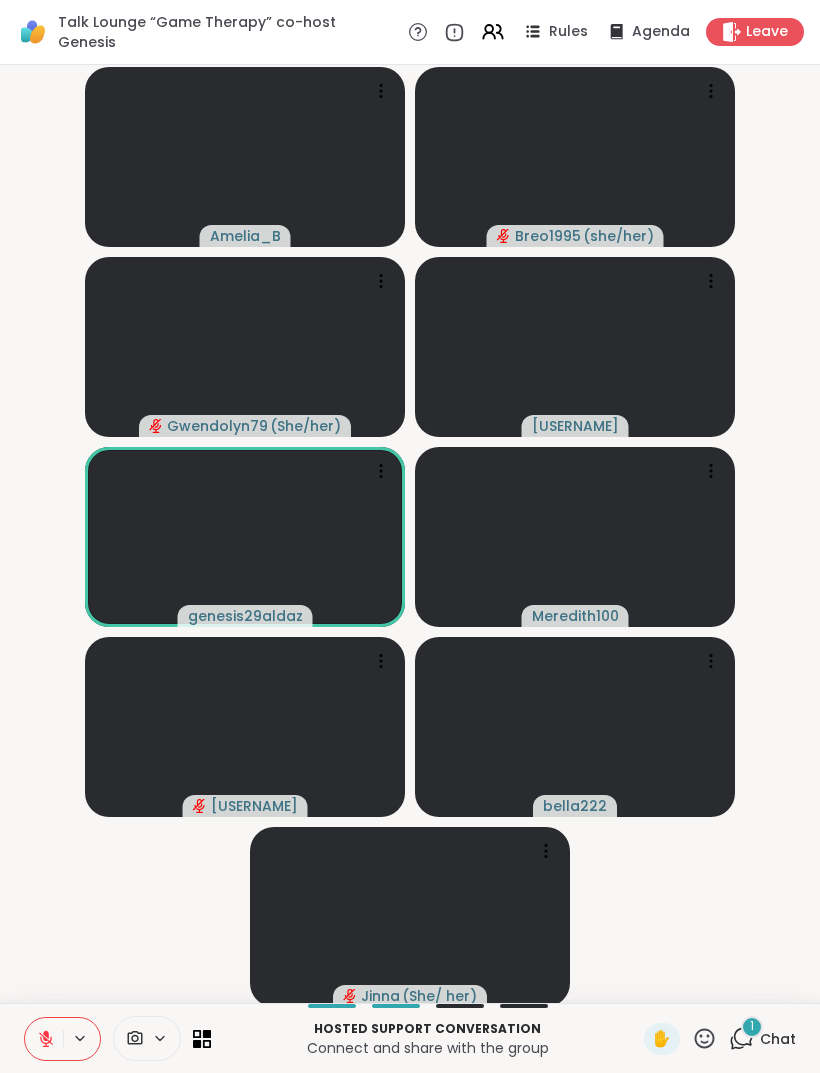 click at bounding box center (44, 1039) 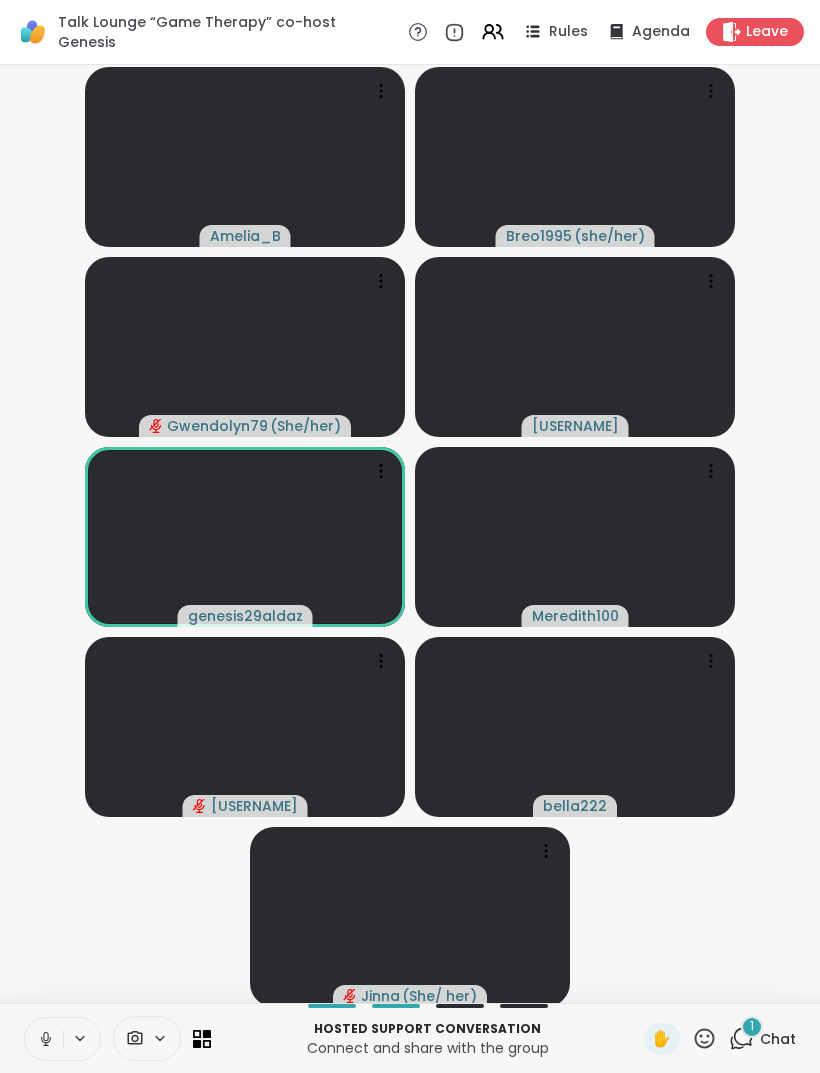 click 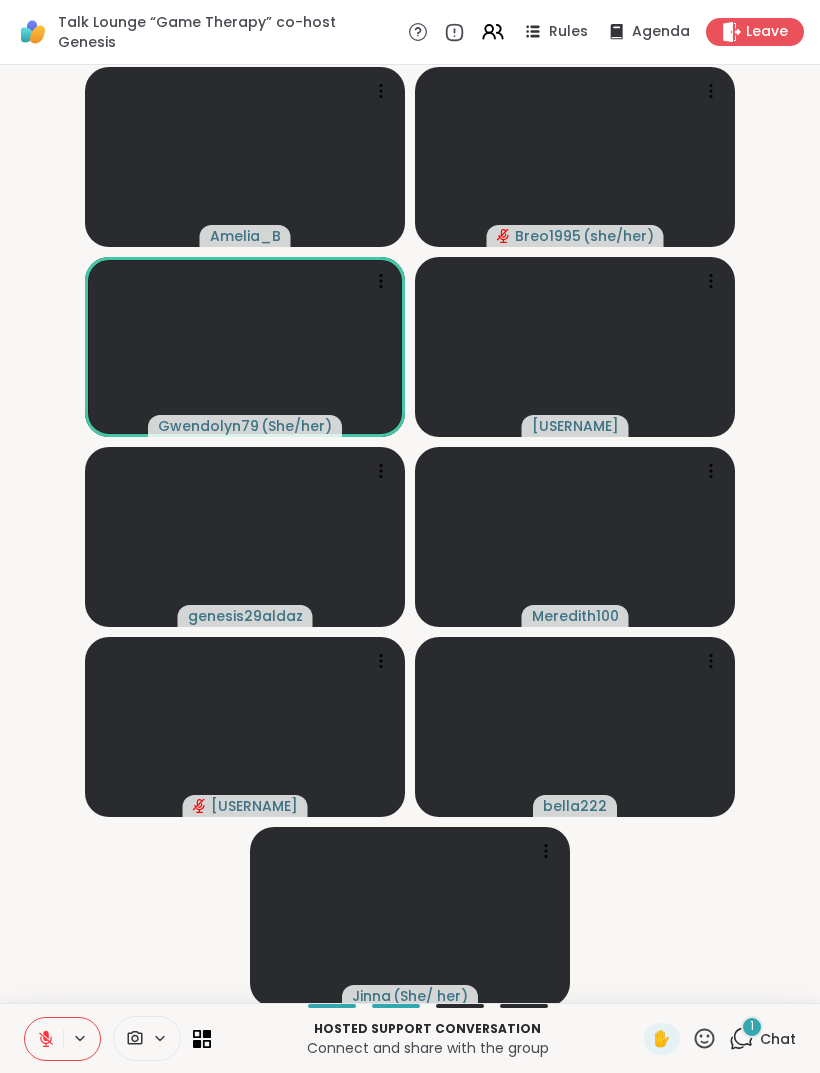 click on "1" at bounding box center (752, 1027) 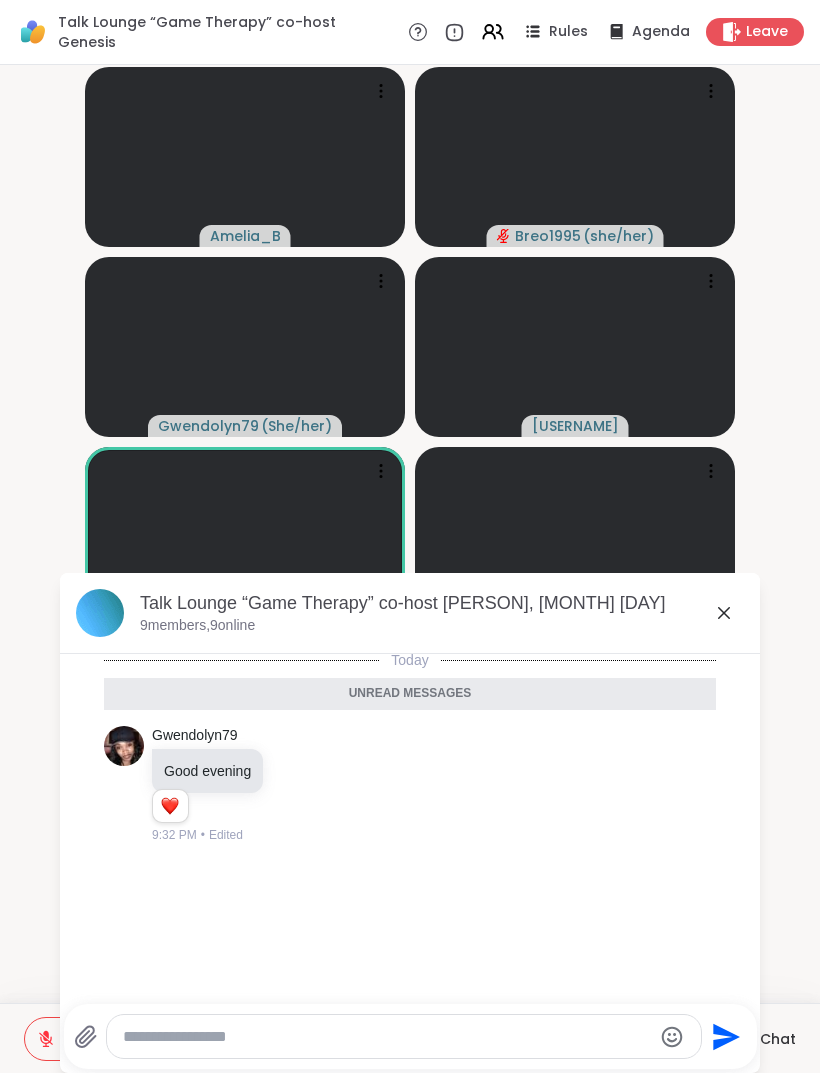 scroll, scrollTop: 4, scrollLeft: 0, axis: vertical 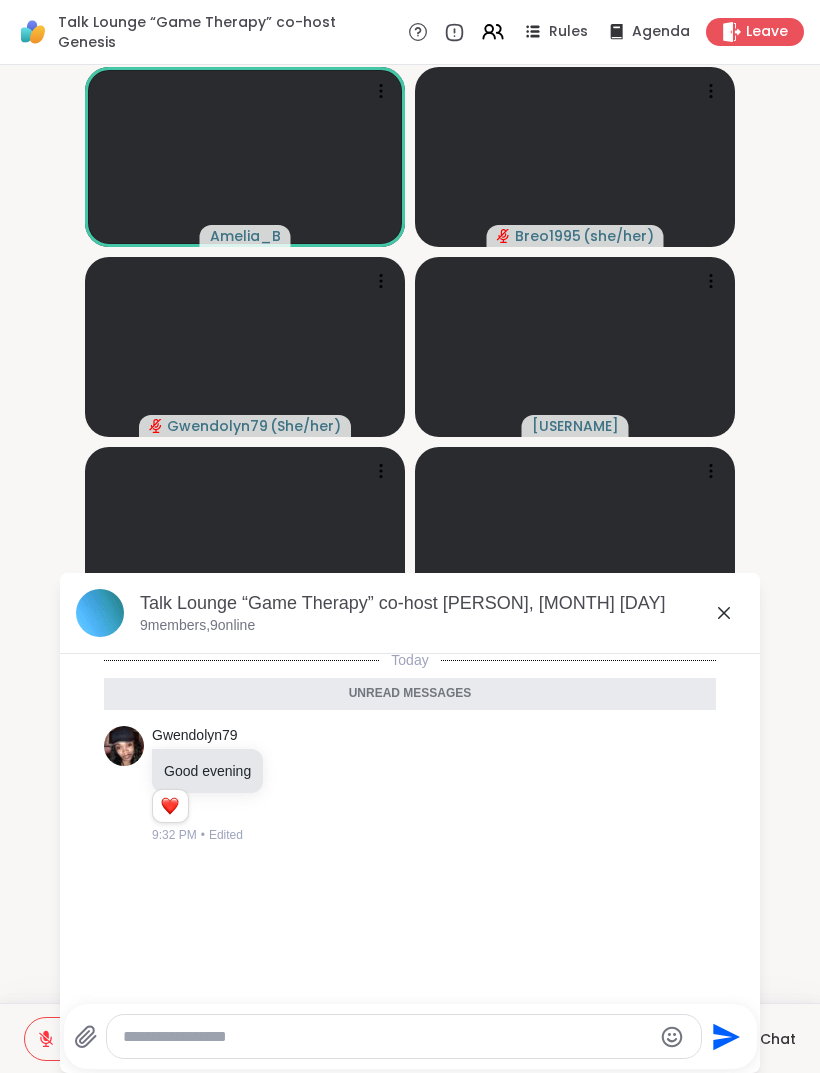 click 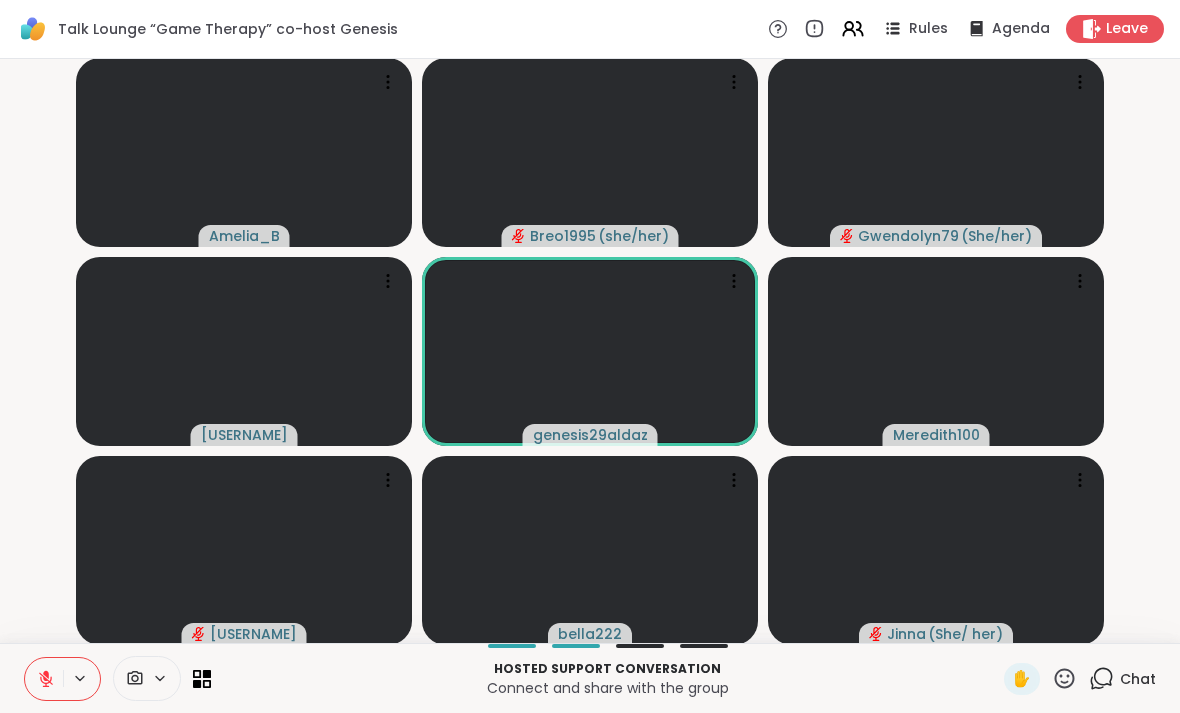 click 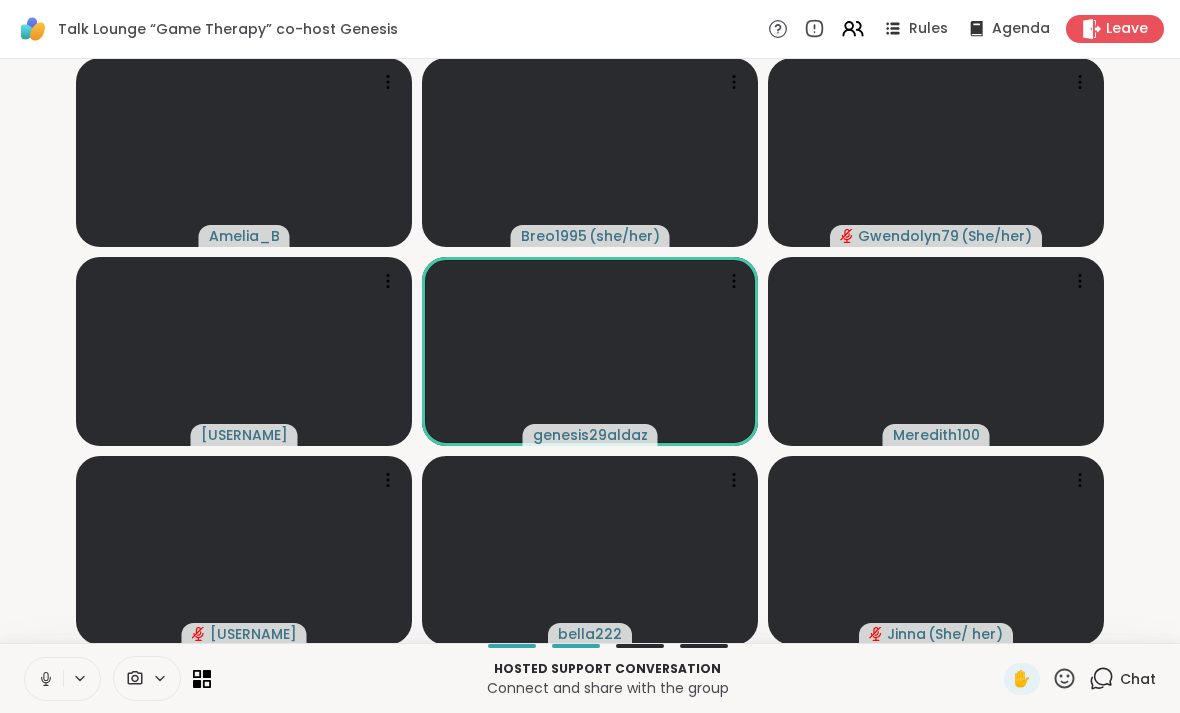click 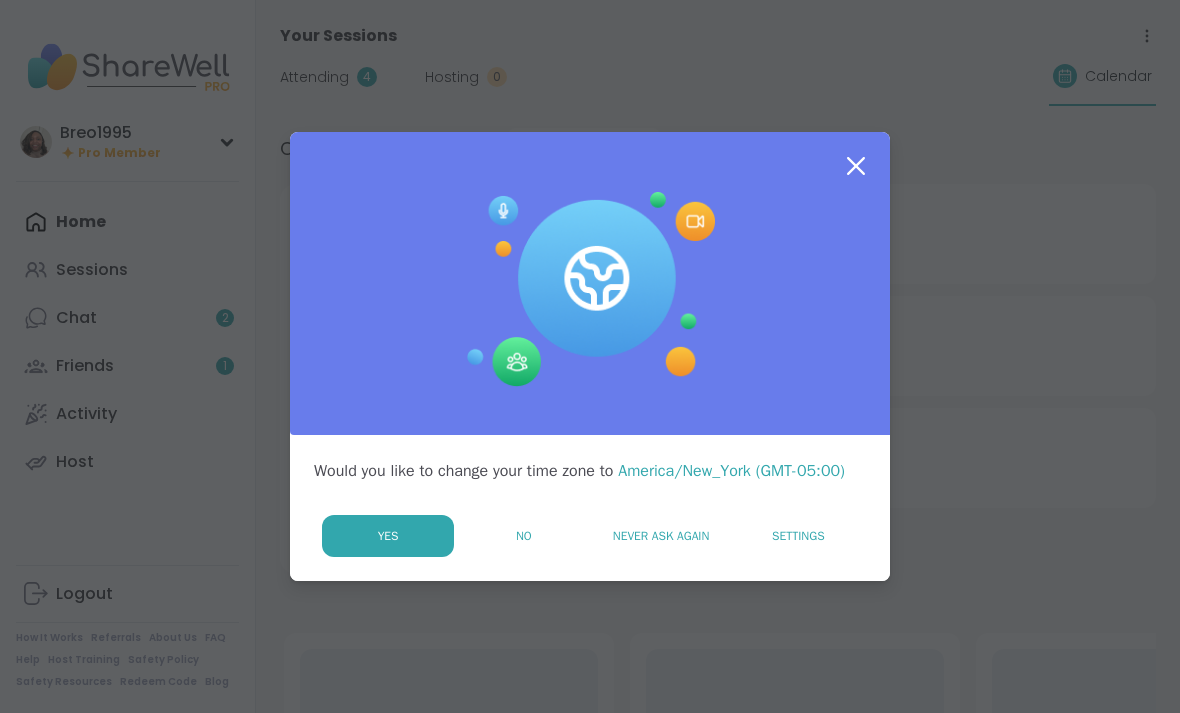 scroll, scrollTop: 0, scrollLeft: 0, axis: both 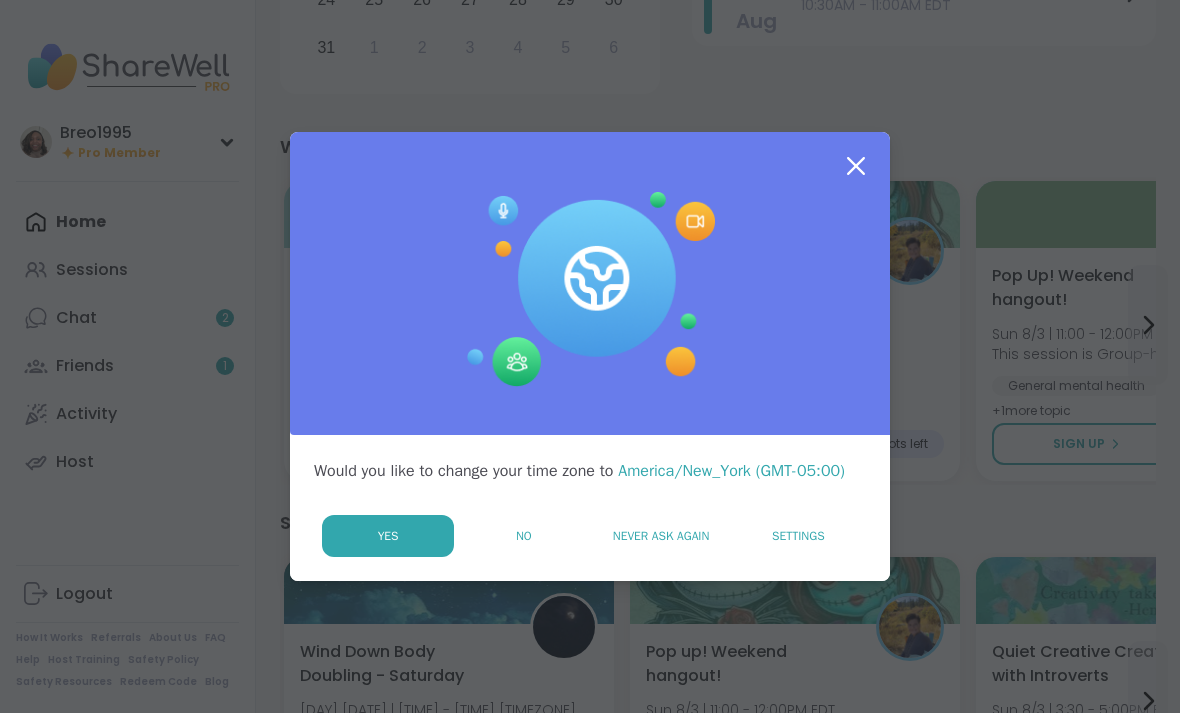 click on "No" at bounding box center [524, 536] 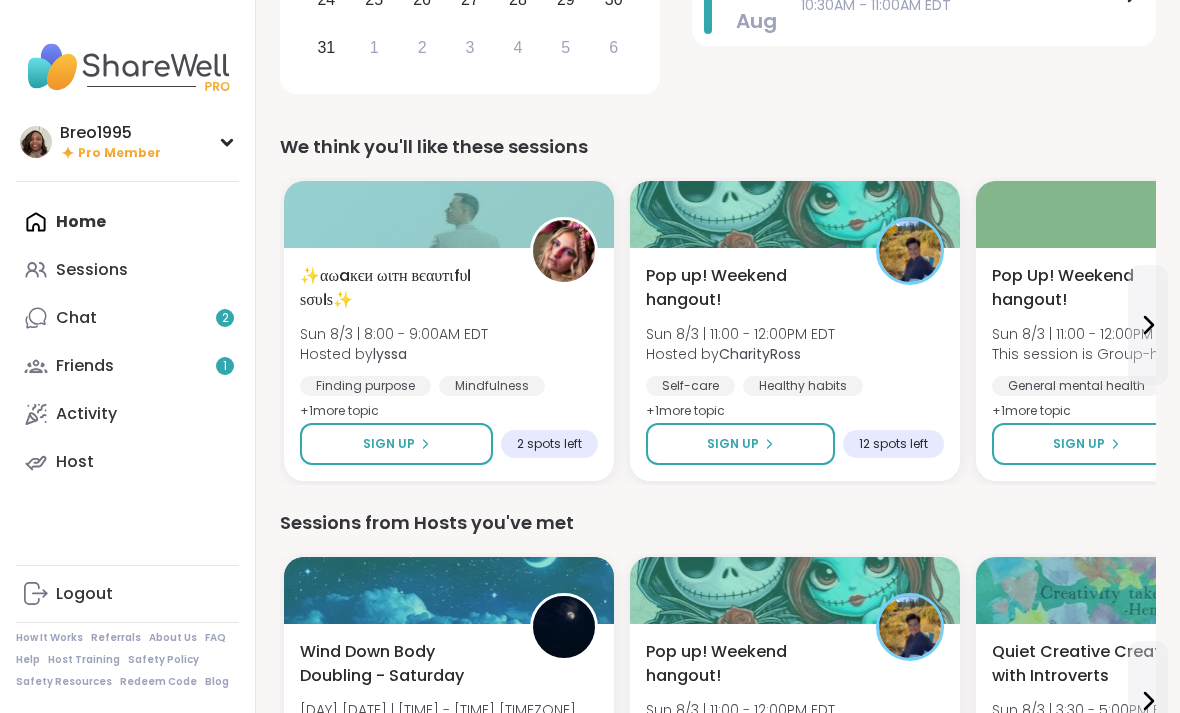 click on "Chat 2" at bounding box center (127, 318) 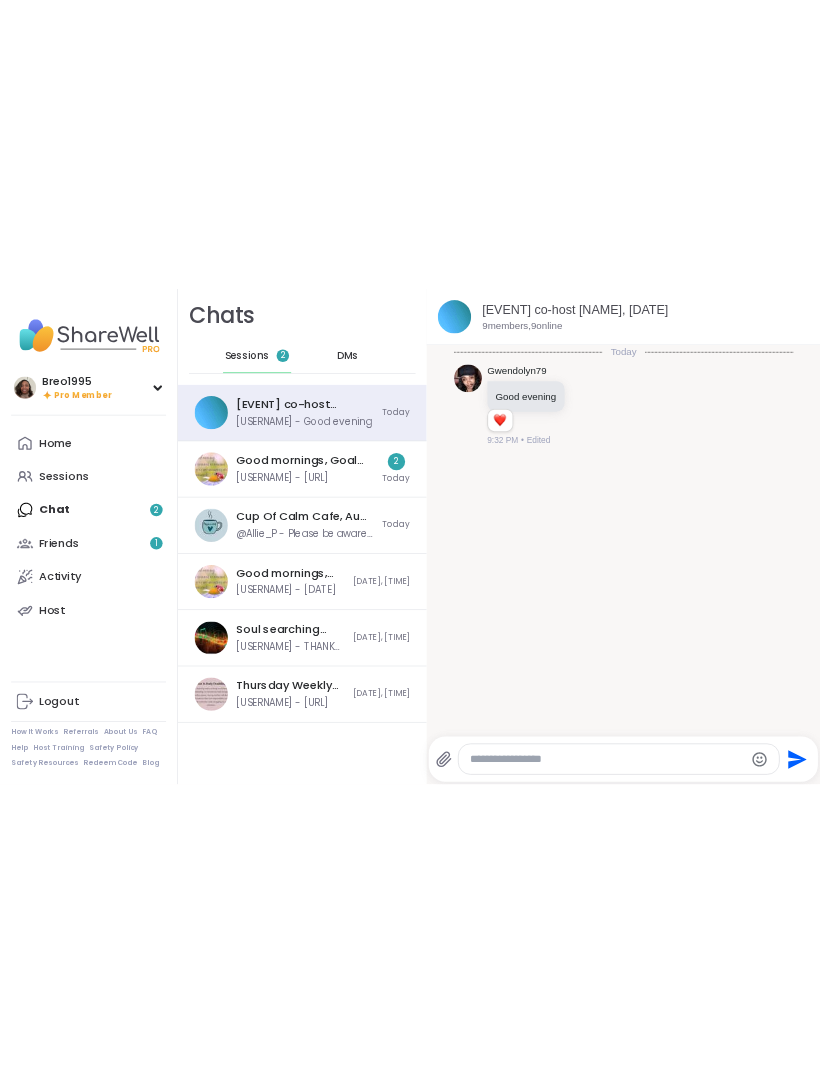 scroll, scrollTop: 0, scrollLeft: 0, axis: both 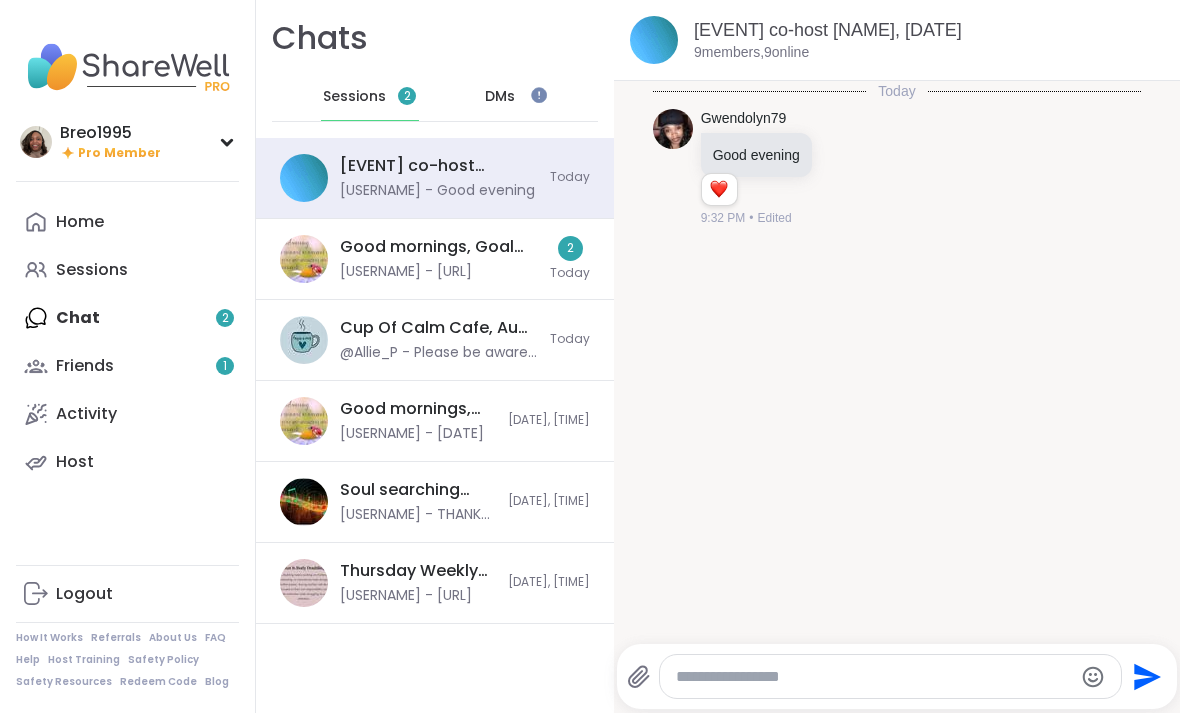 click on "Sessions" at bounding box center [127, 270] 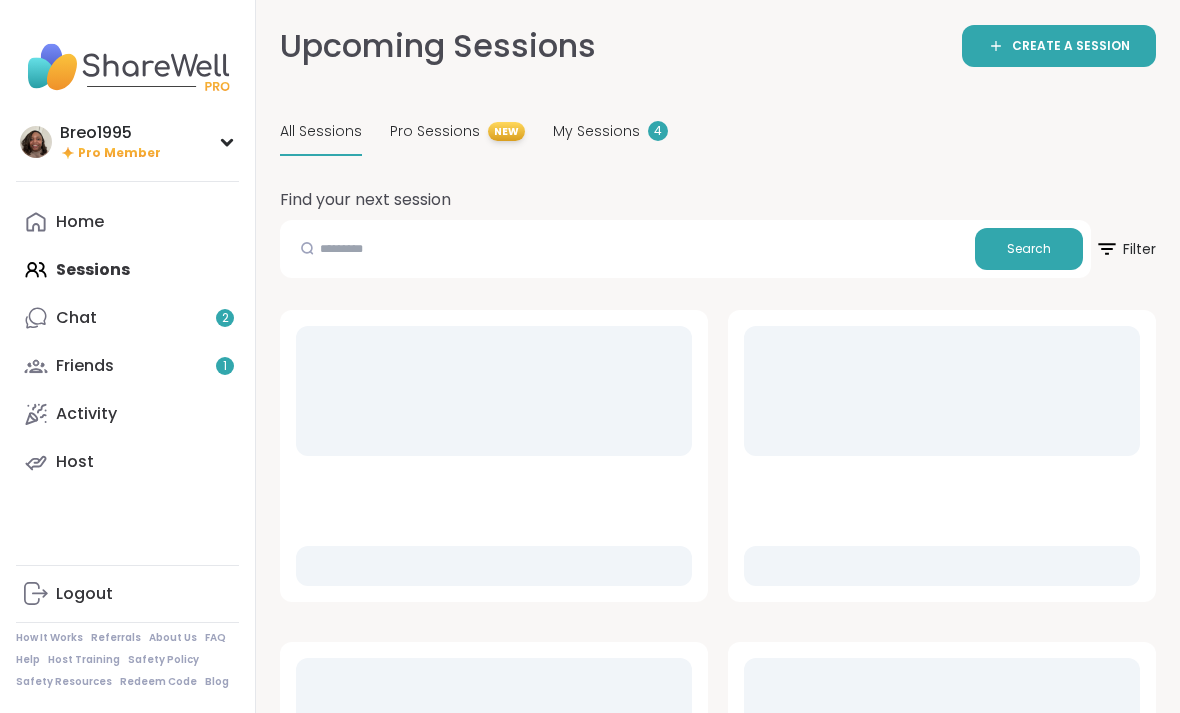 click on "Home" at bounding box center (127, 222) 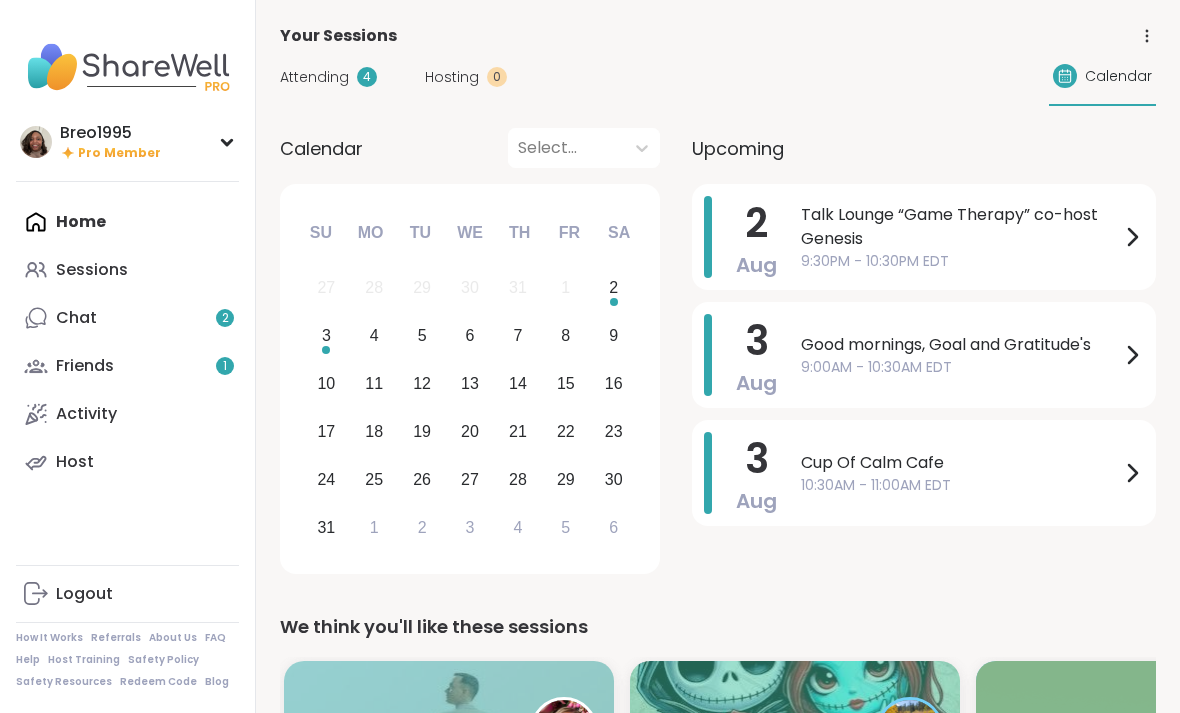 click on "2 Aug Talk Lounge “Game Therapy” co-host Genesis 9:30PM - 10:30PM EDT" at bounding box center (924, 237) 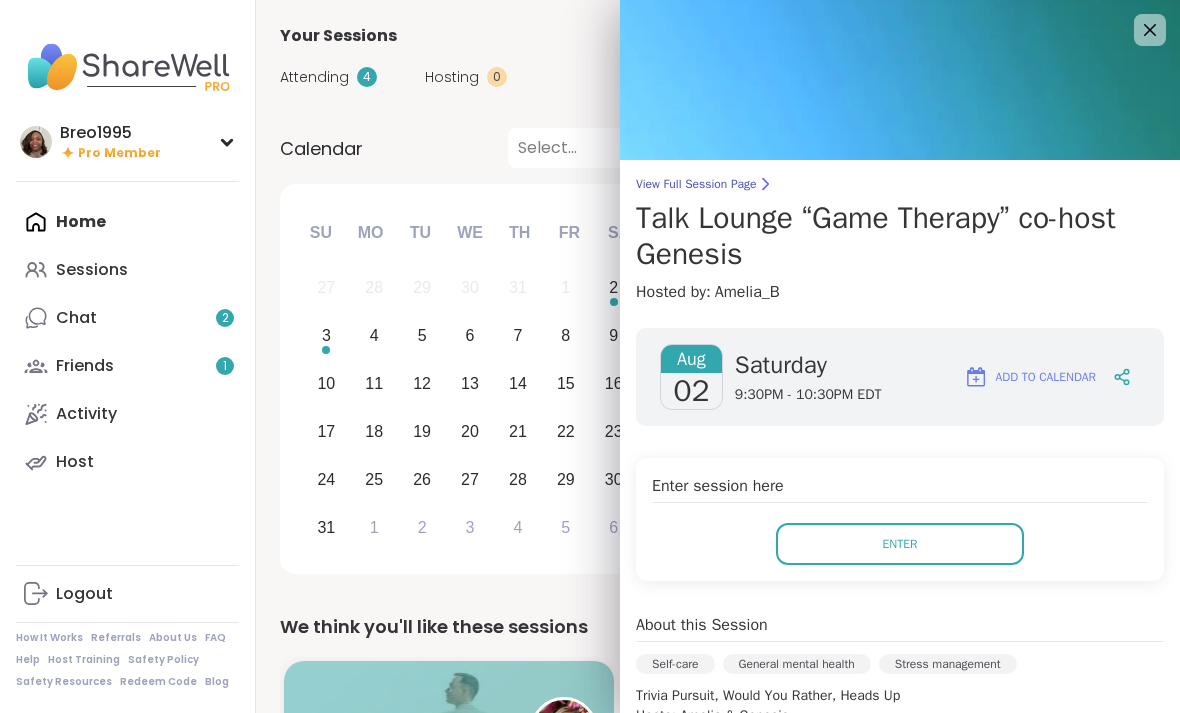 click on "Enter" at bounding box center [900, 544] 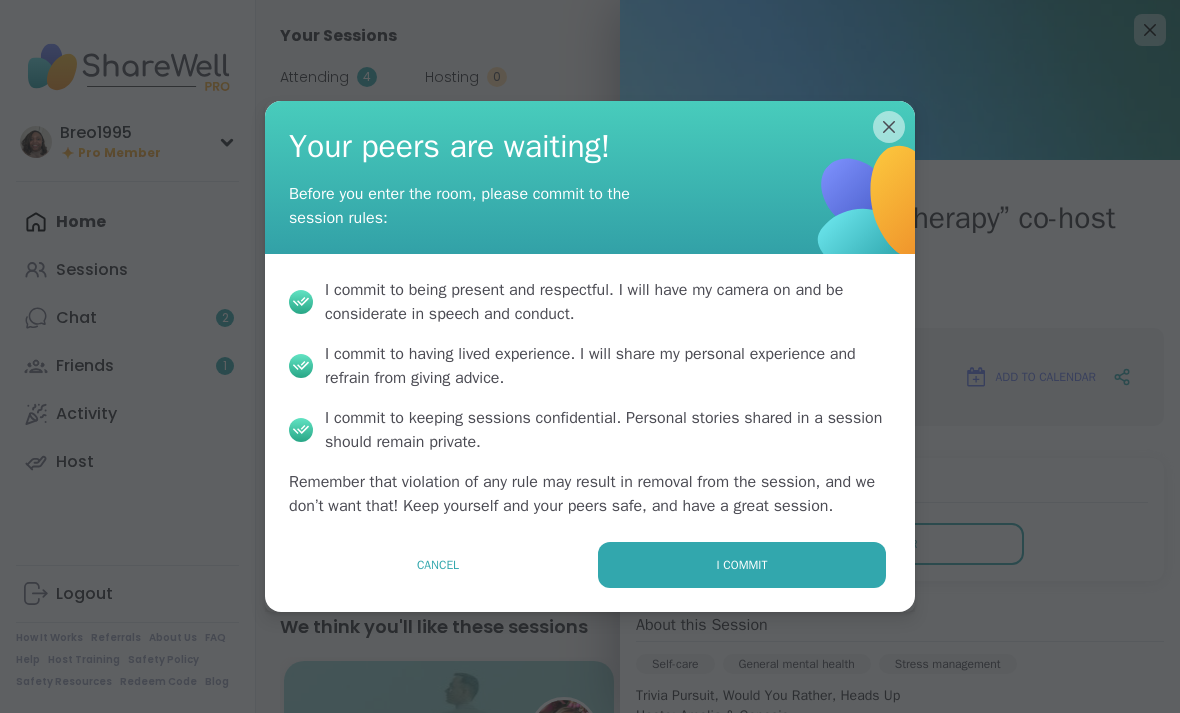 click on "I commit" at bounding box center [742, 565] 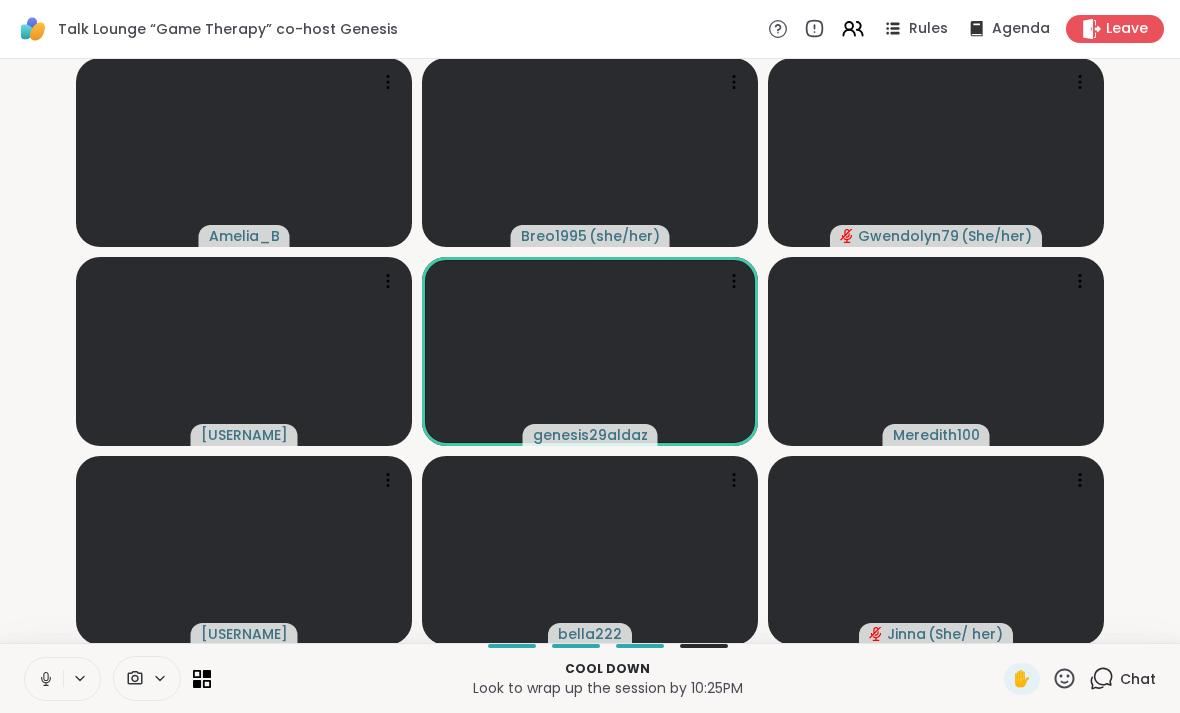 click 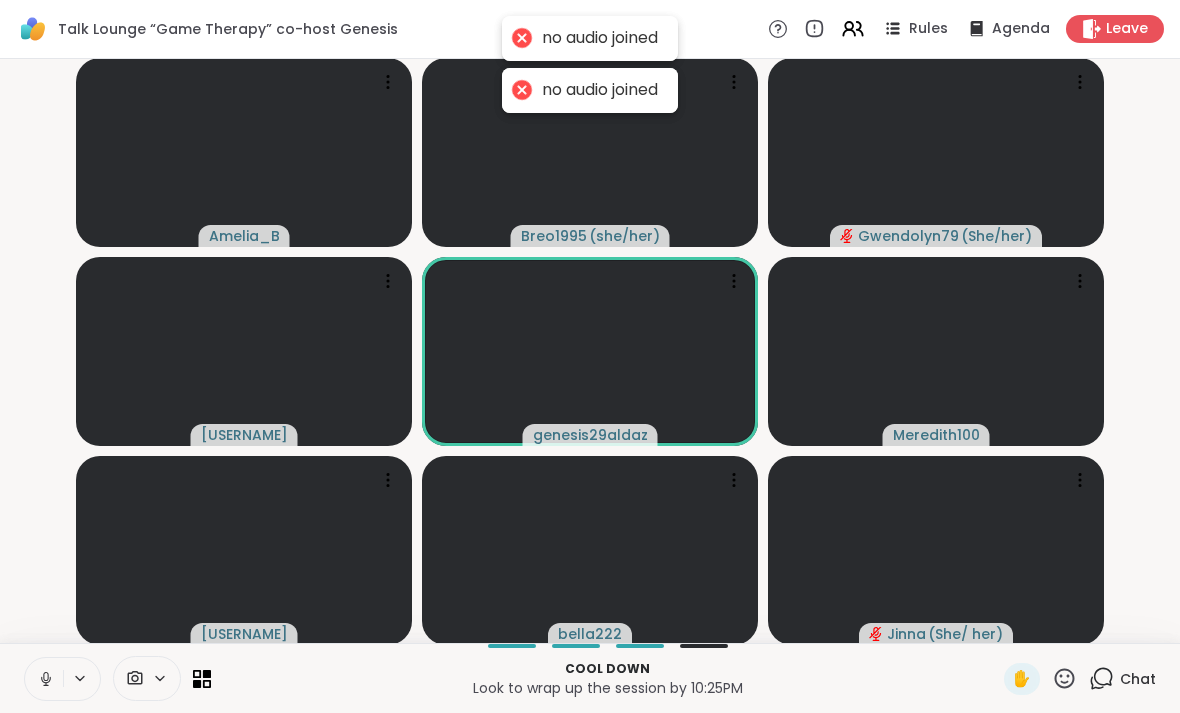 click 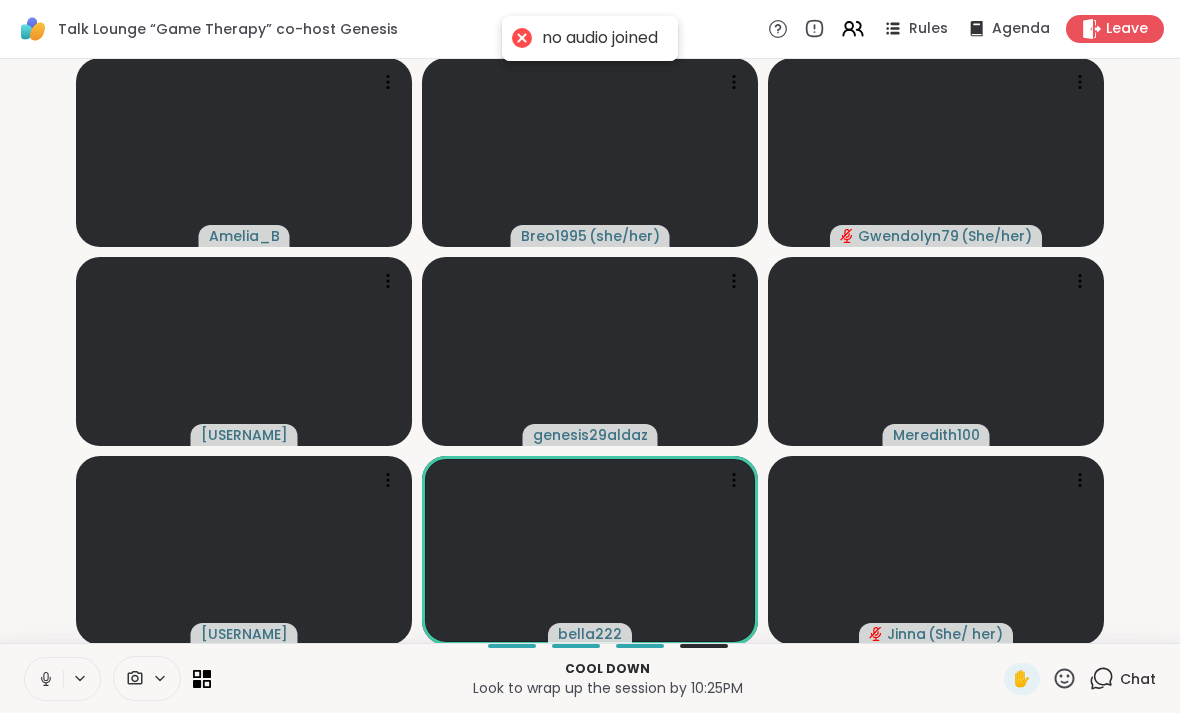 click at bounding box center [44, 679] 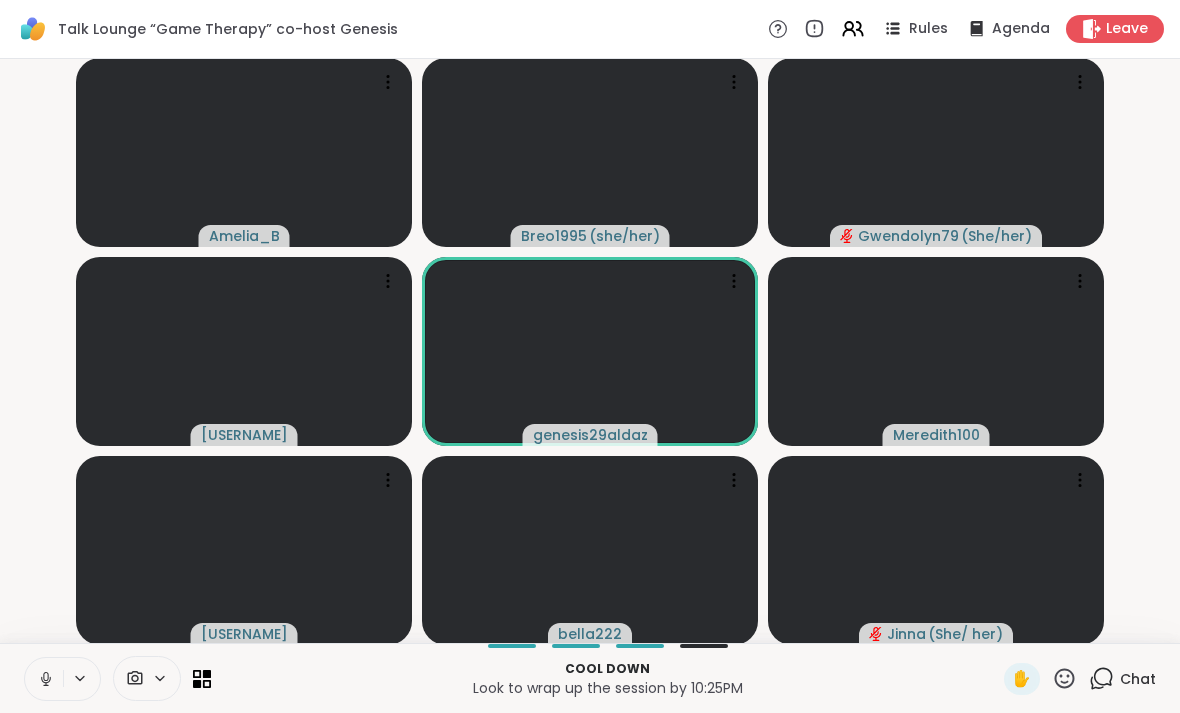 click 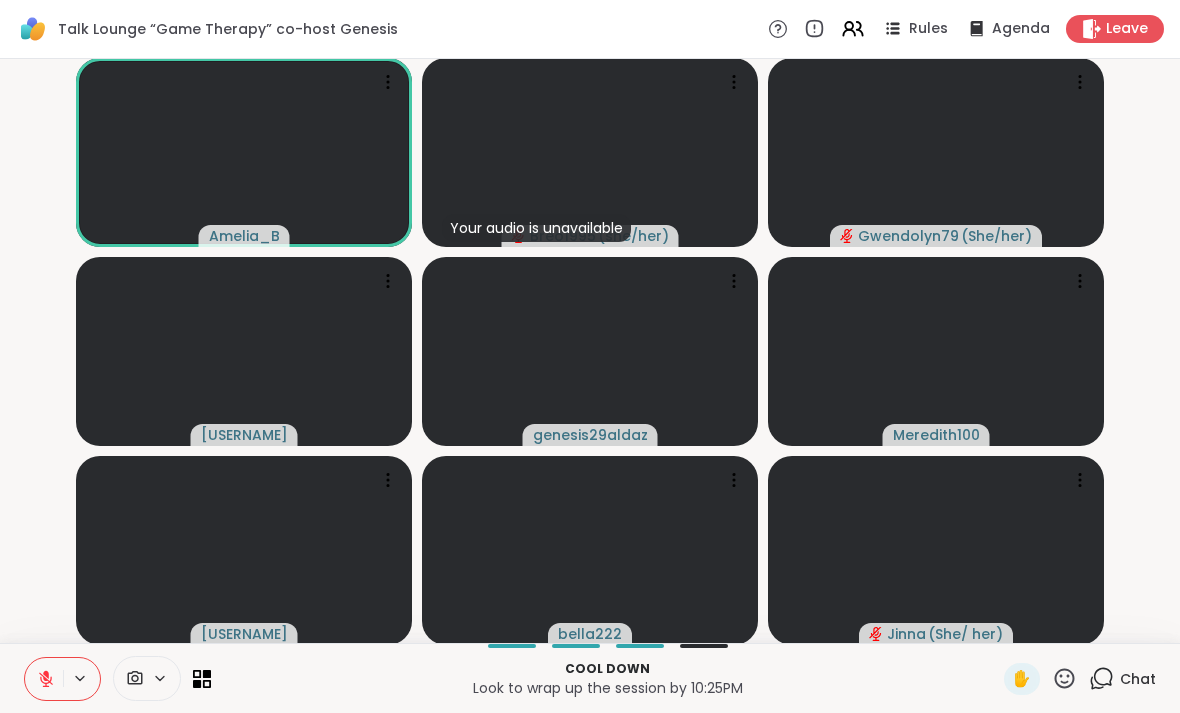 click 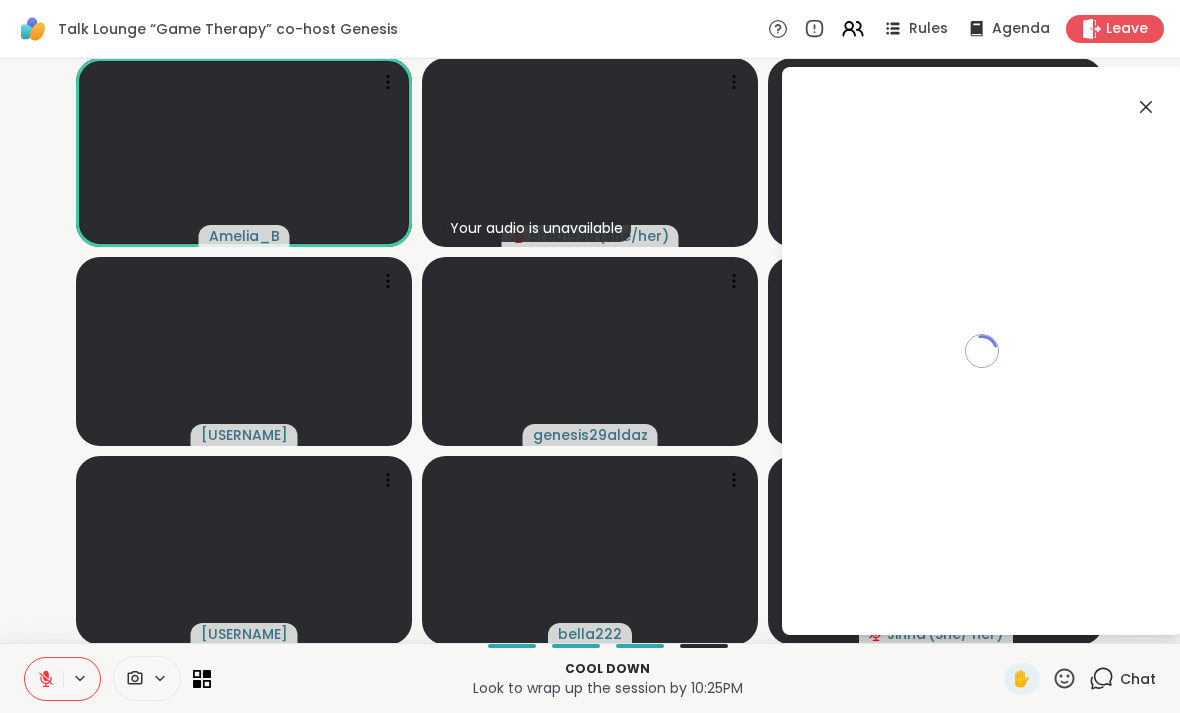 click on "Cool down Look to wrap up the session by 10:25PM ✋ Chat" at bounding box center (590, 678) 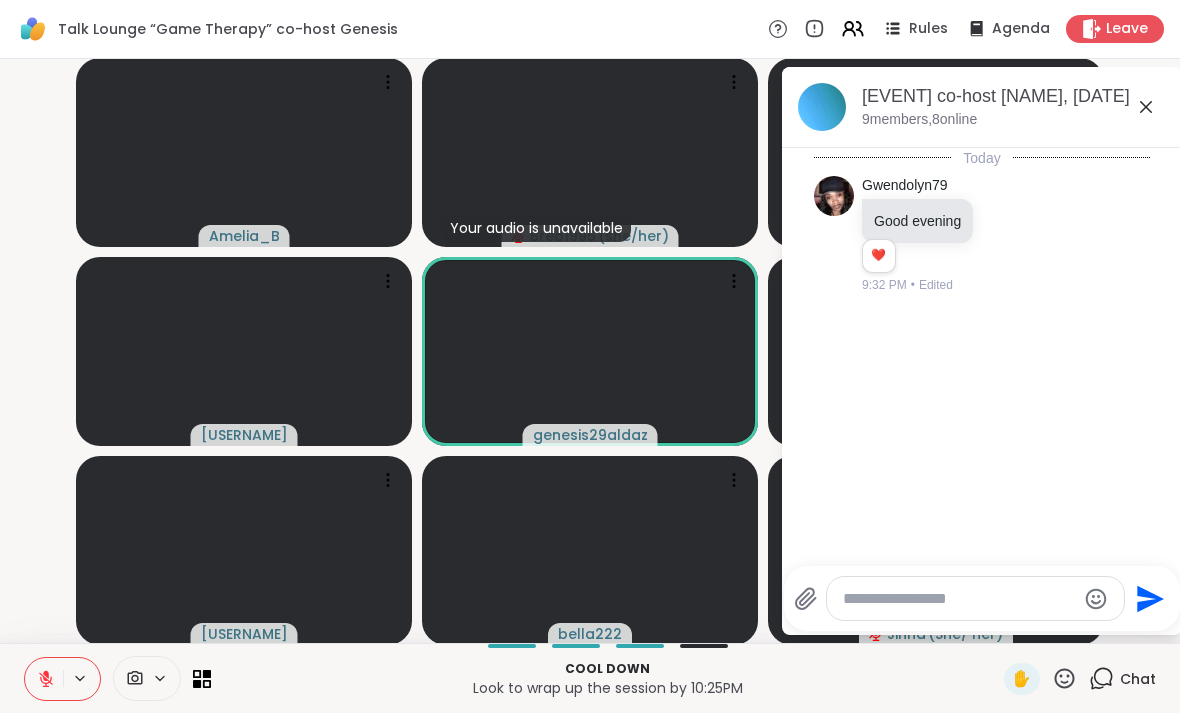 click at bounding box center (959, 599) 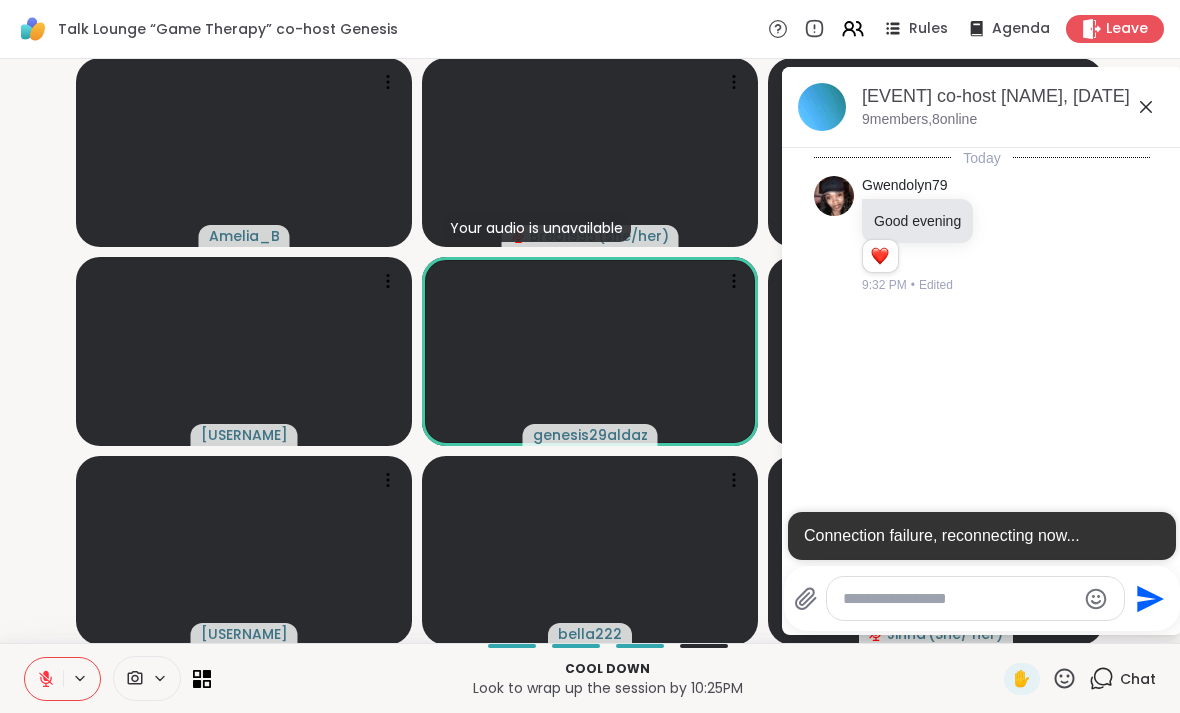 click on "Talk Lounge “Game Therapy” co-host Genesis Rules Agenda Leave Amelia_B Your audio is unavailable Breo1995 ( she/her ) Gwendolyn79 ( She/her ) Mitch01 genesis29aldaz Meredith100 jasmine123lawson bella222 Jinna ( She/ her ) Talk Lounge “Game Therapy” co-host Genesis, Aug 02 9  members,  8  online Today Gwendolyn79 Good evening   1 1 9:32 PM • Edited Connection failure, reconnecting now... Send Cool down Look to wrap up the session by 10:25PM ✋ Chat ShareWell | Session Room *" at bounding box center (590, 356) 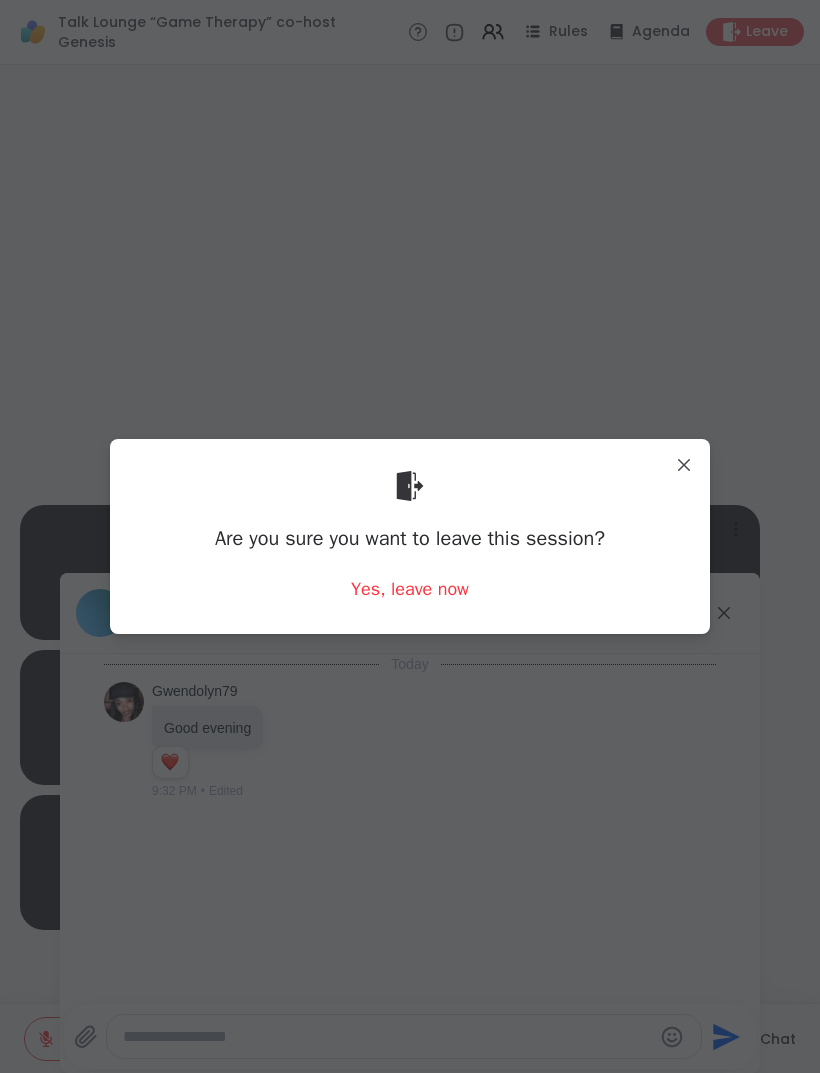 scroll, scrollTop: 0, scrollLeft: 0, axis: both 